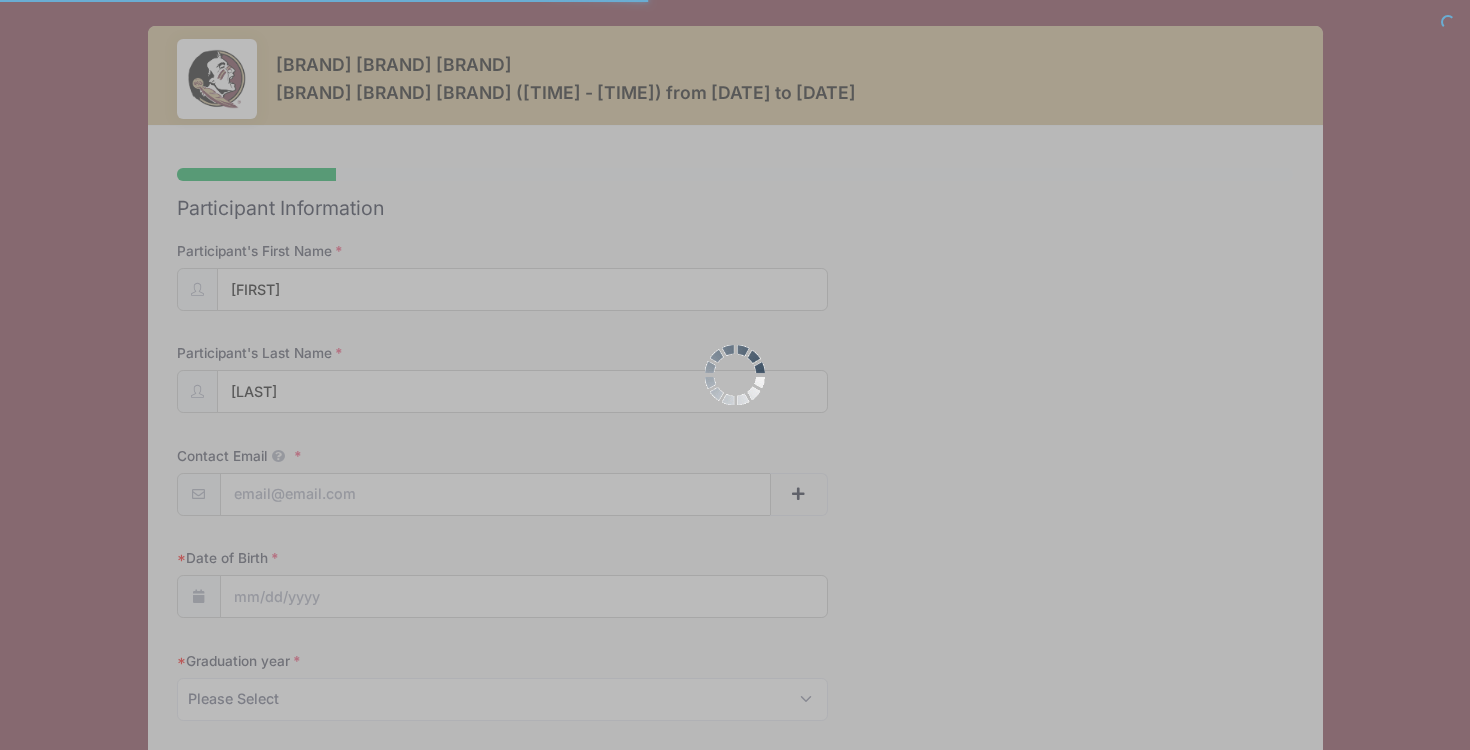 scroll, scrollTop: 0, scrollLeft: 0, axis: both 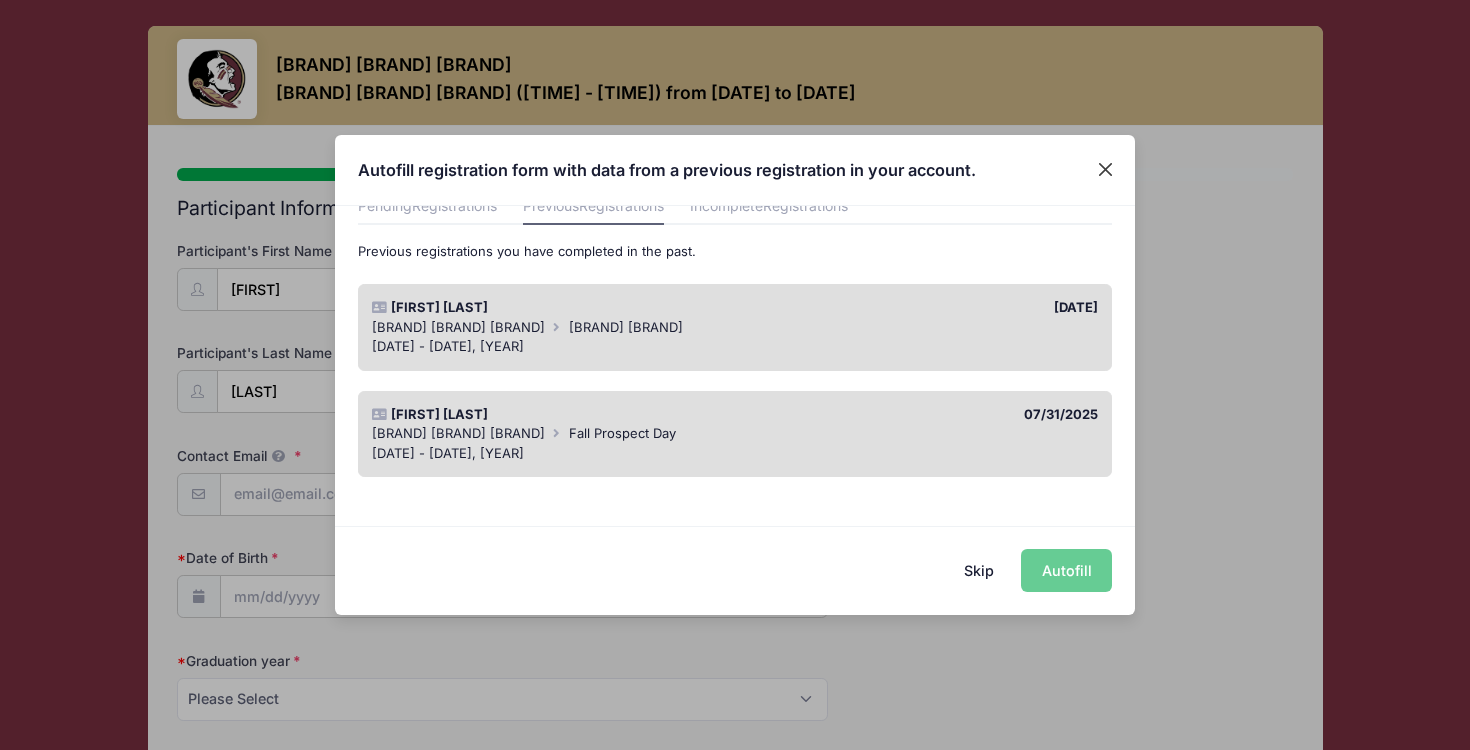 click at bounding box center (1106, 170) 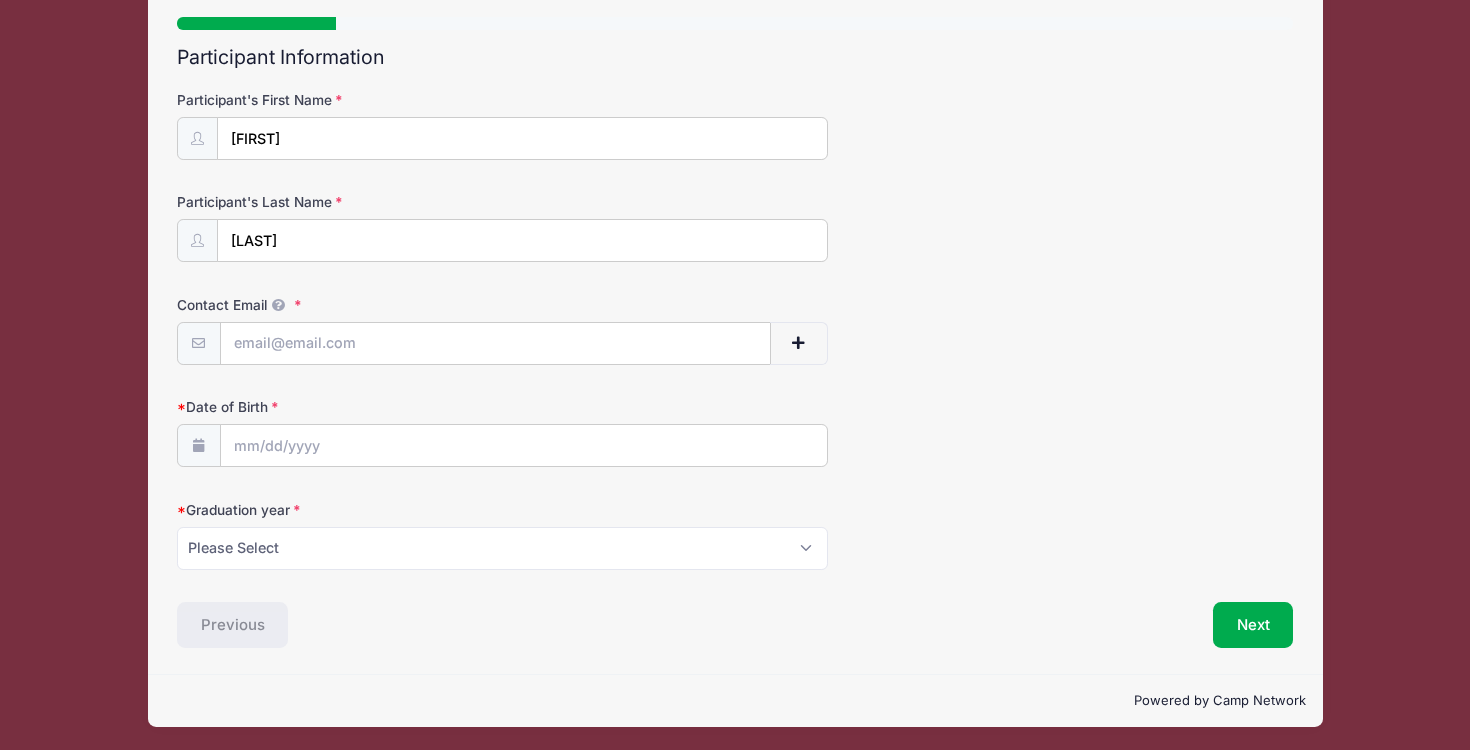 scroll, scrollTop: 150, scrollLeft: 0, axis: vertical 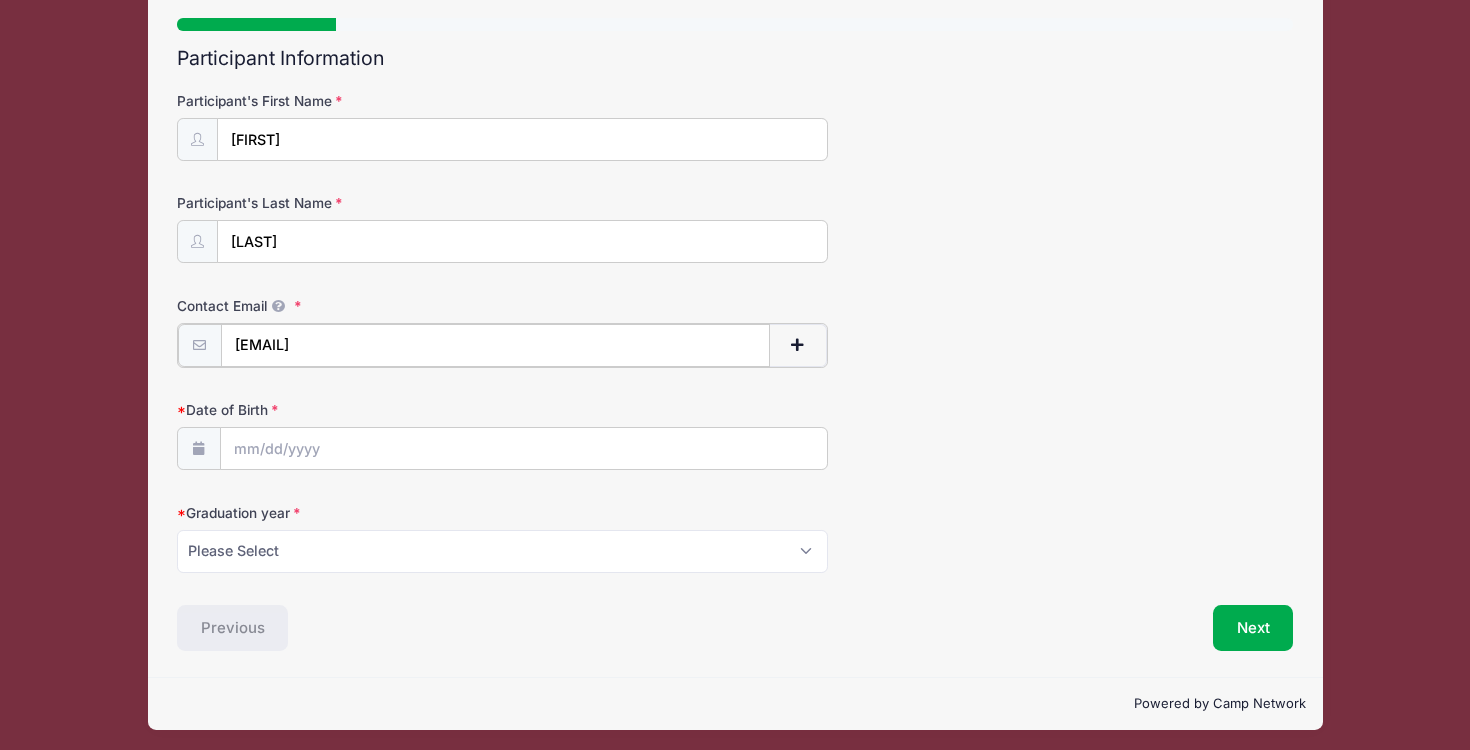 type on "[EMAIL]" 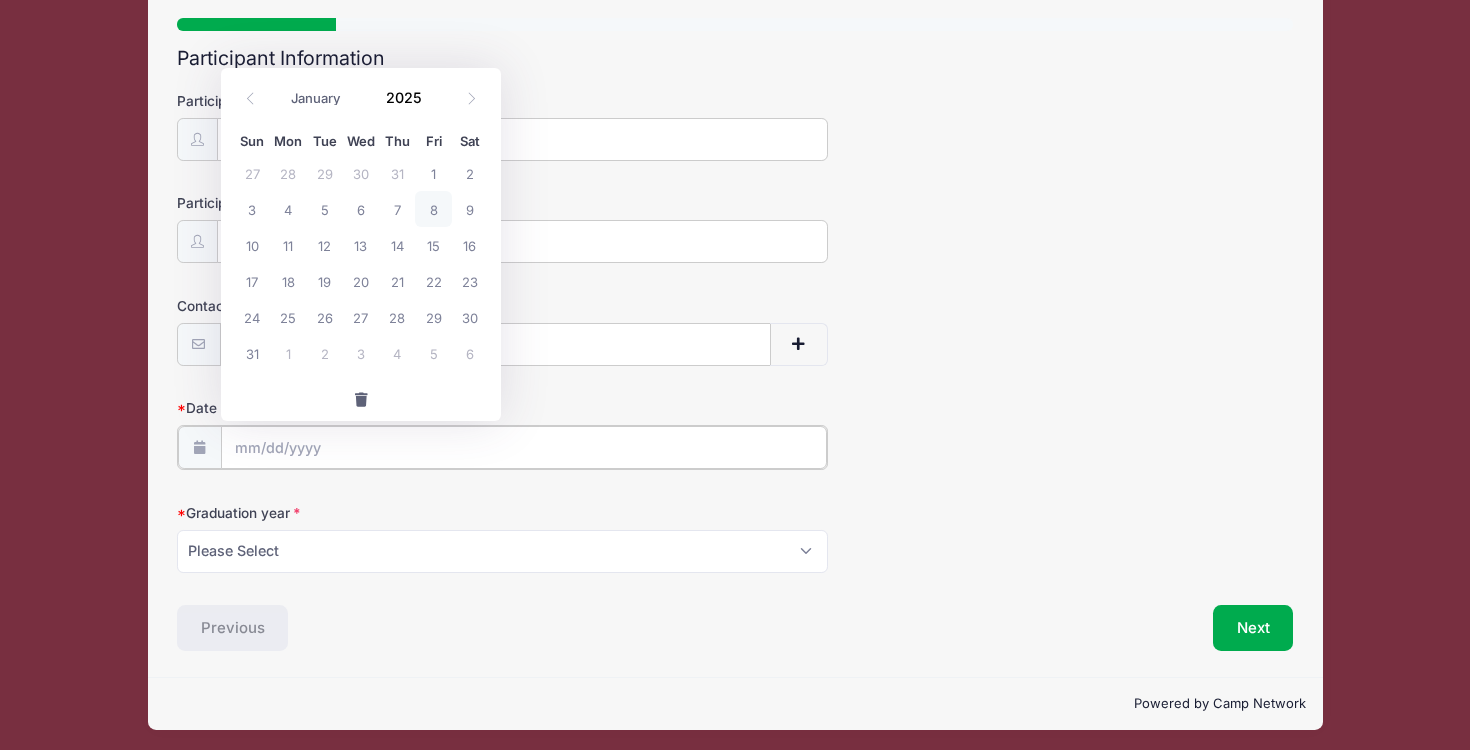 click on "Date of Birth" at bounding box center (524, 447) 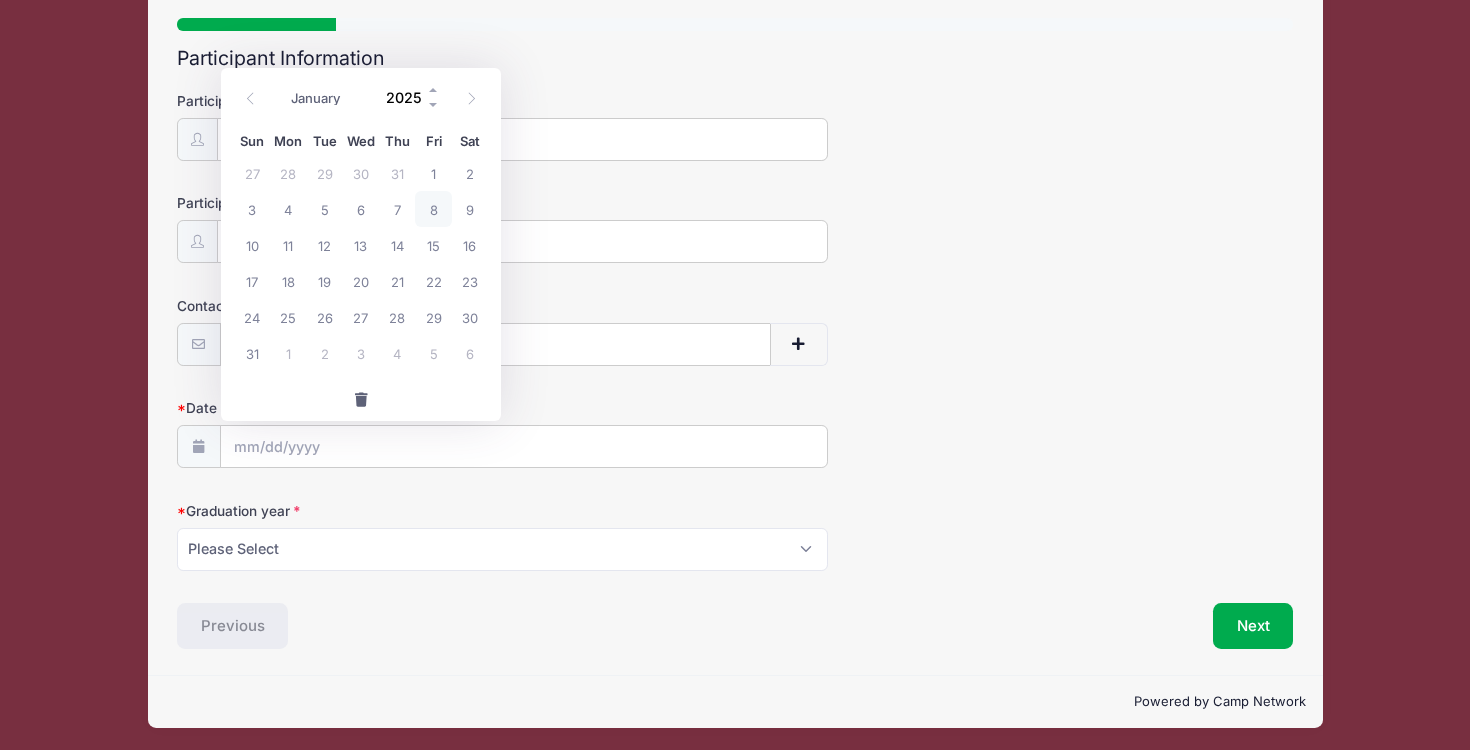 click on "2025" at bounding box center [408, 97] 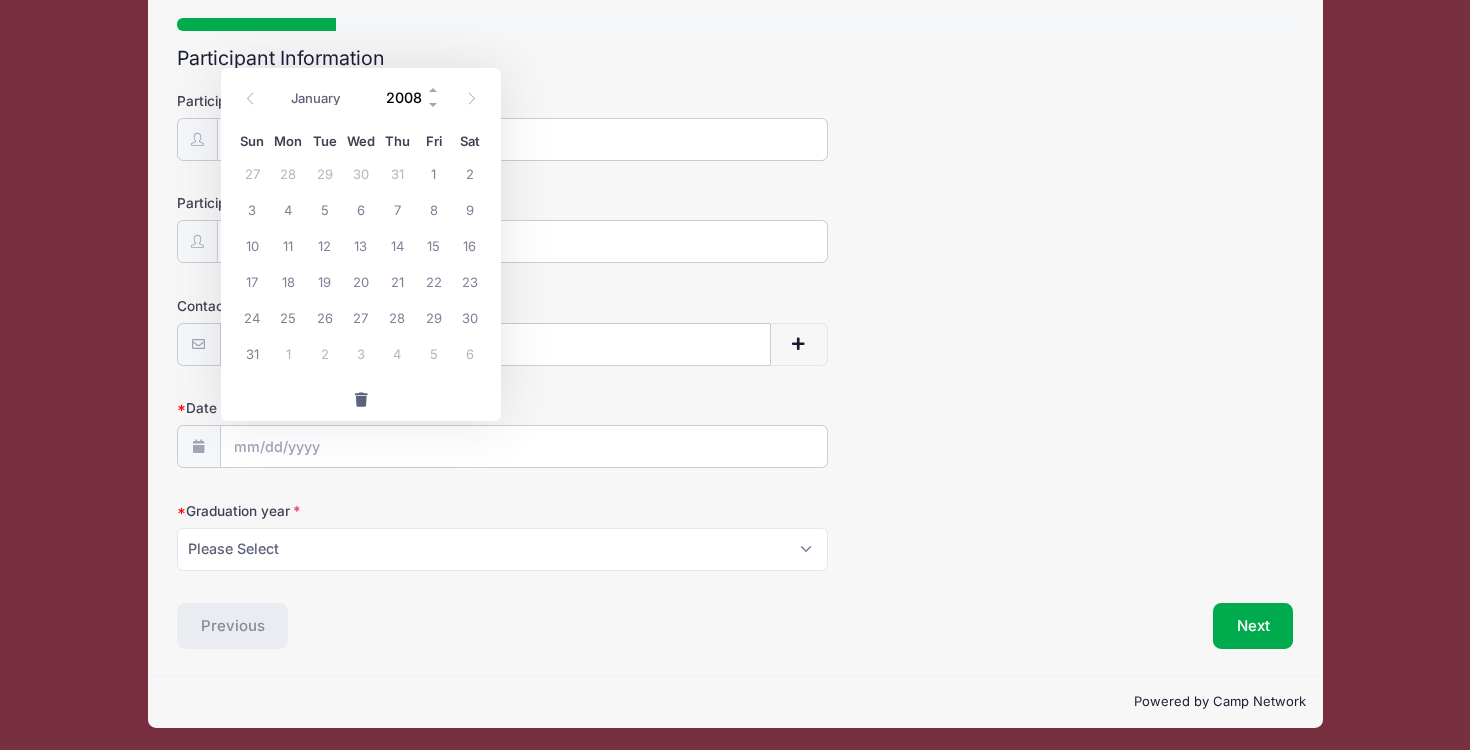type on "2008" 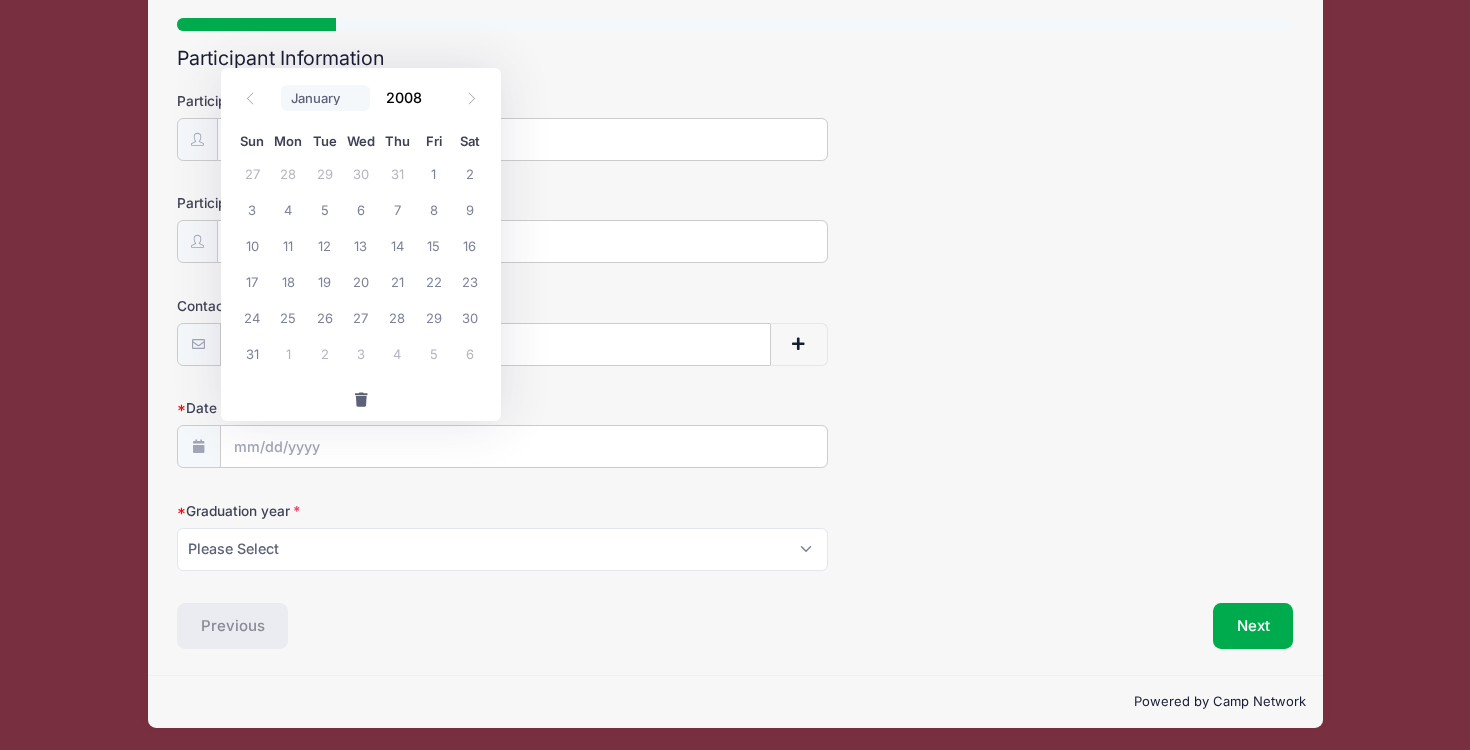 select on "11" 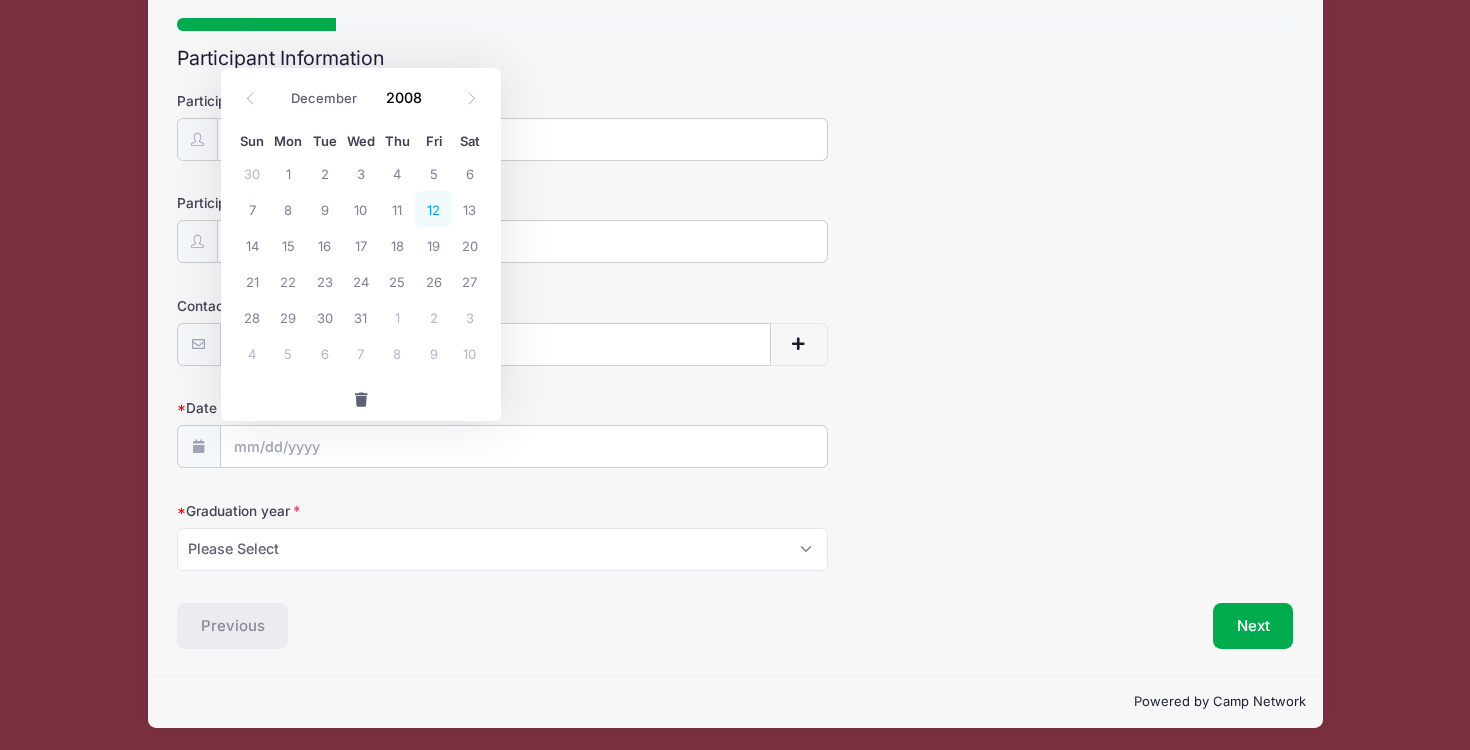 click on "12" at bounding box center (433, 209) 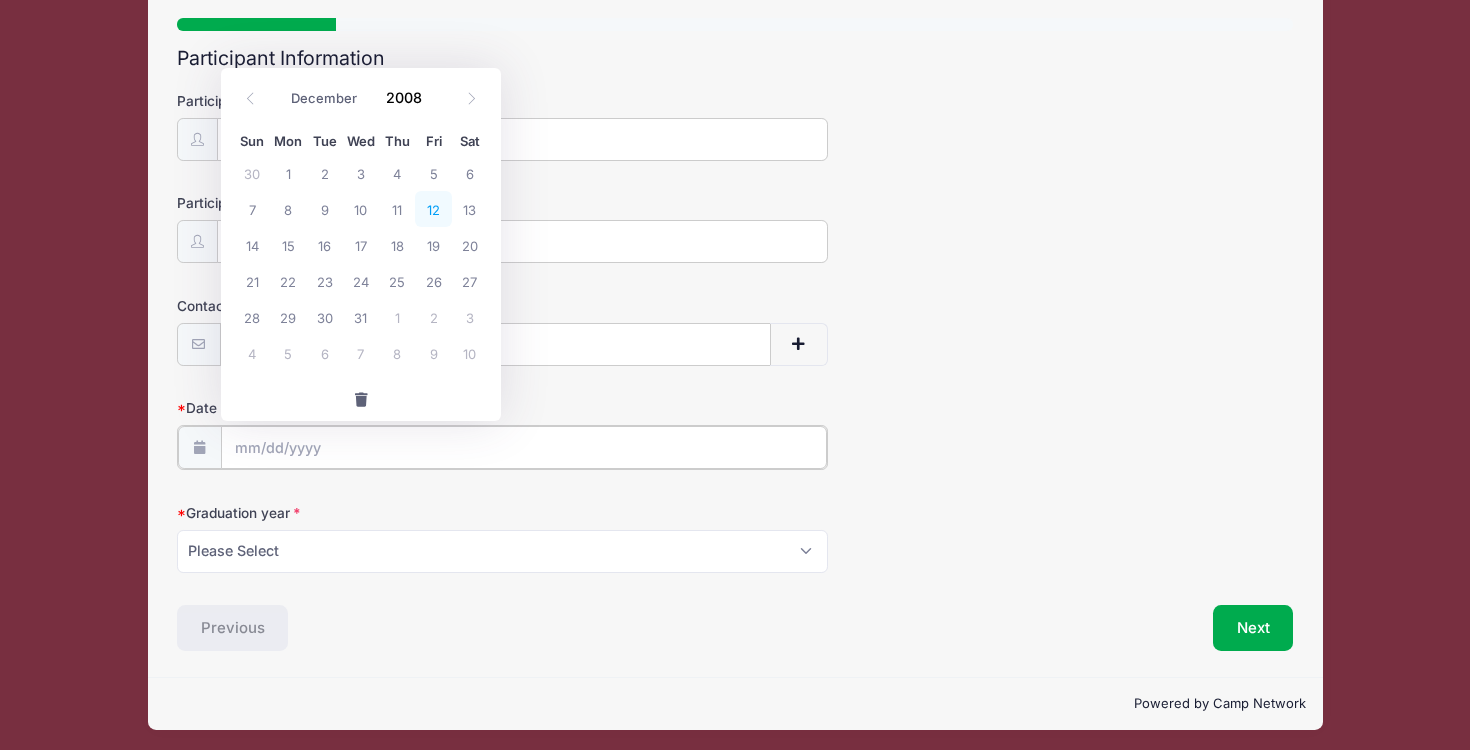 type on "[DATE]" 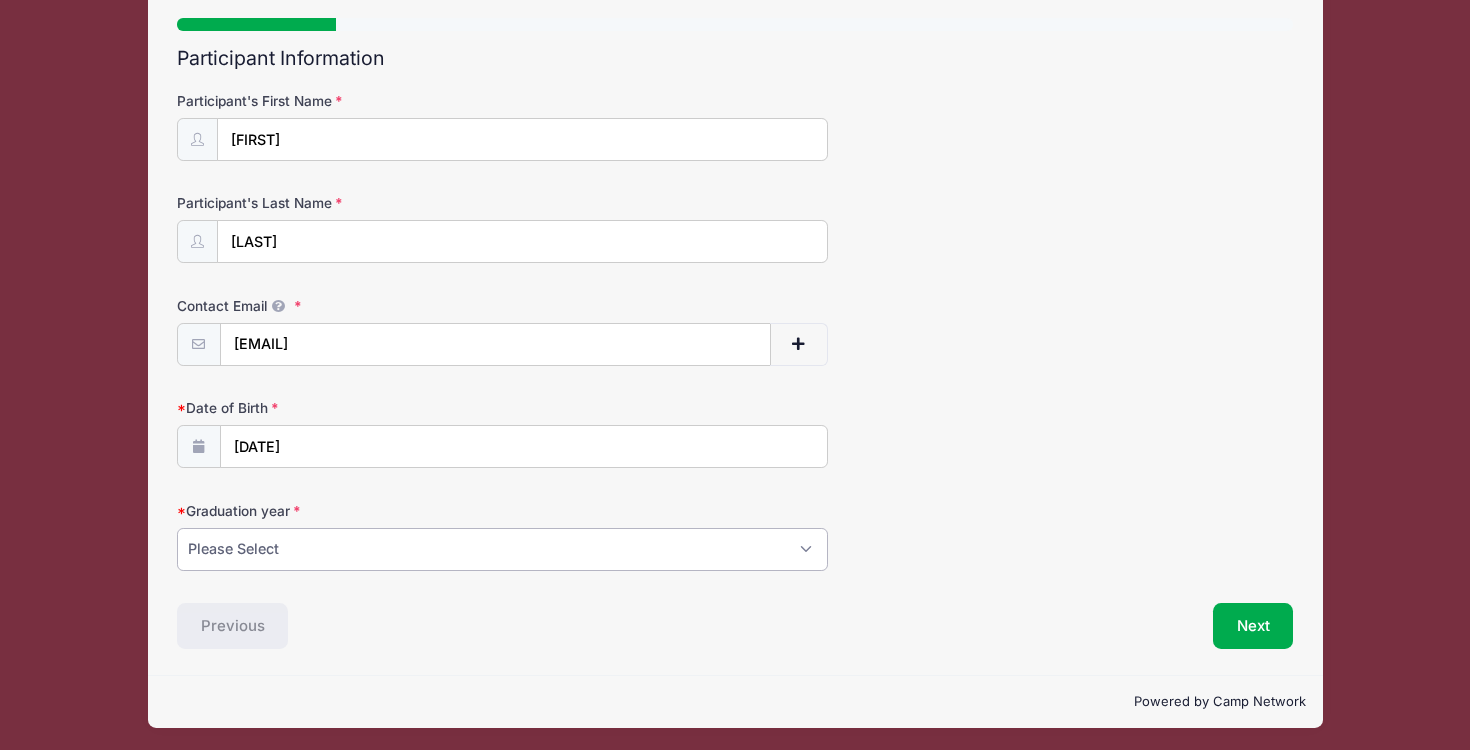 select on "2027" 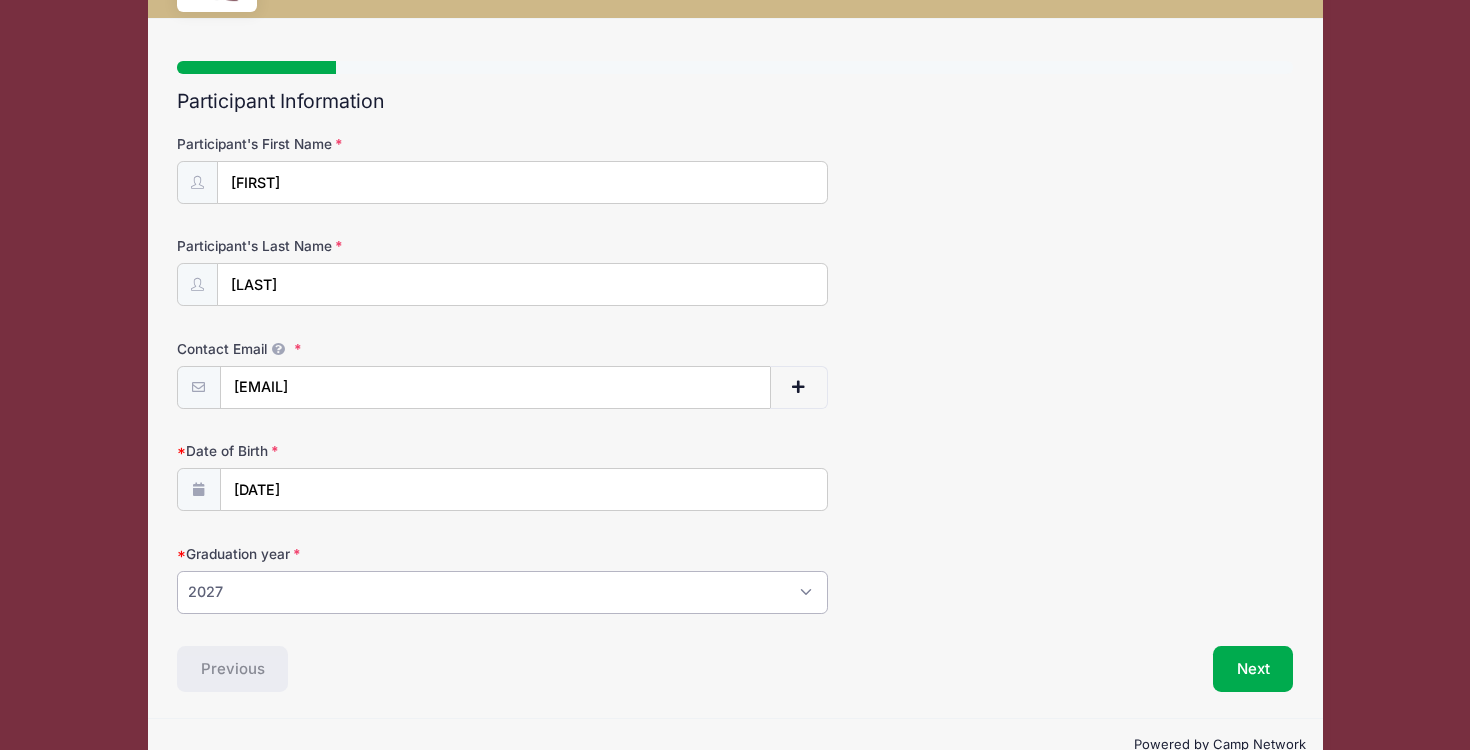 scroll, scrollTop: 87, scrollLeft: 0, axis: vertical 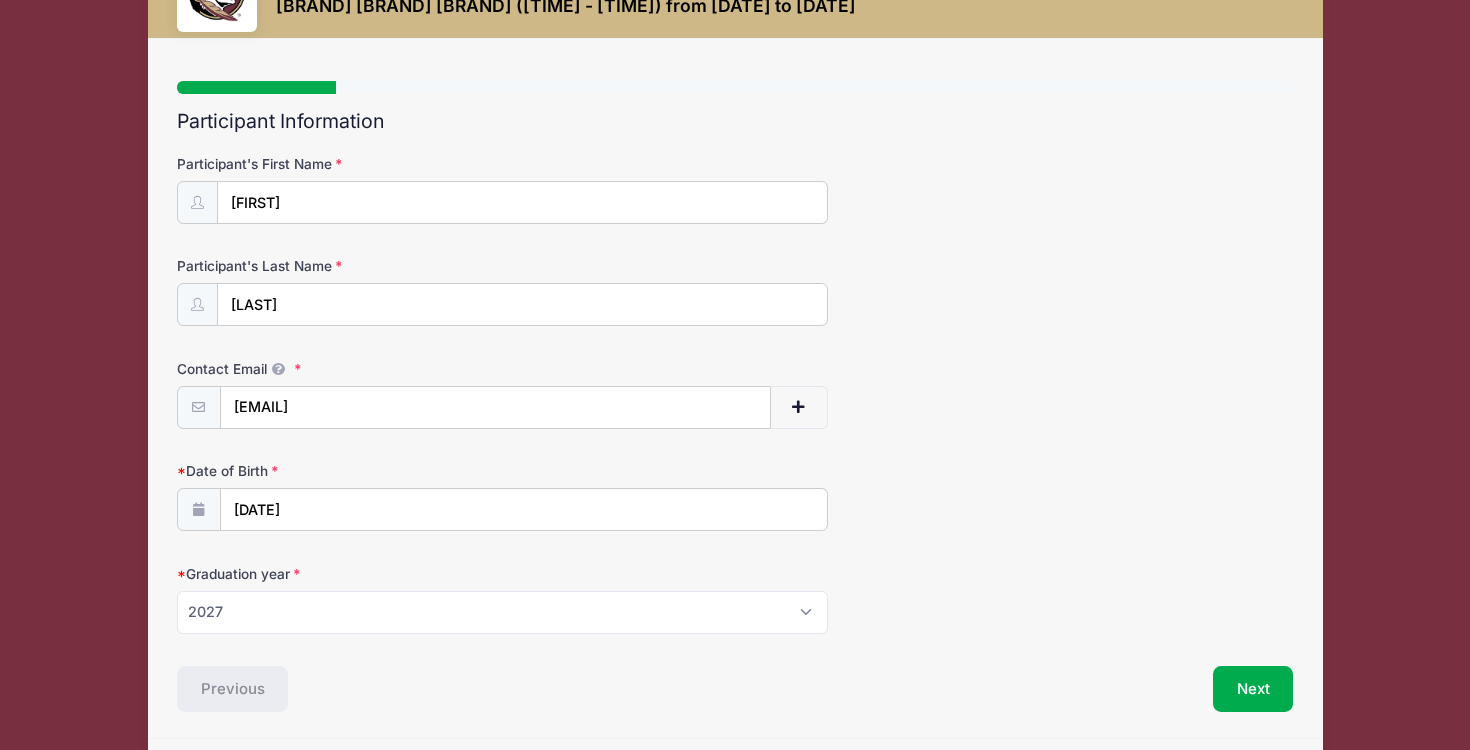 click on "Next" at bounding box center [1253, 689] 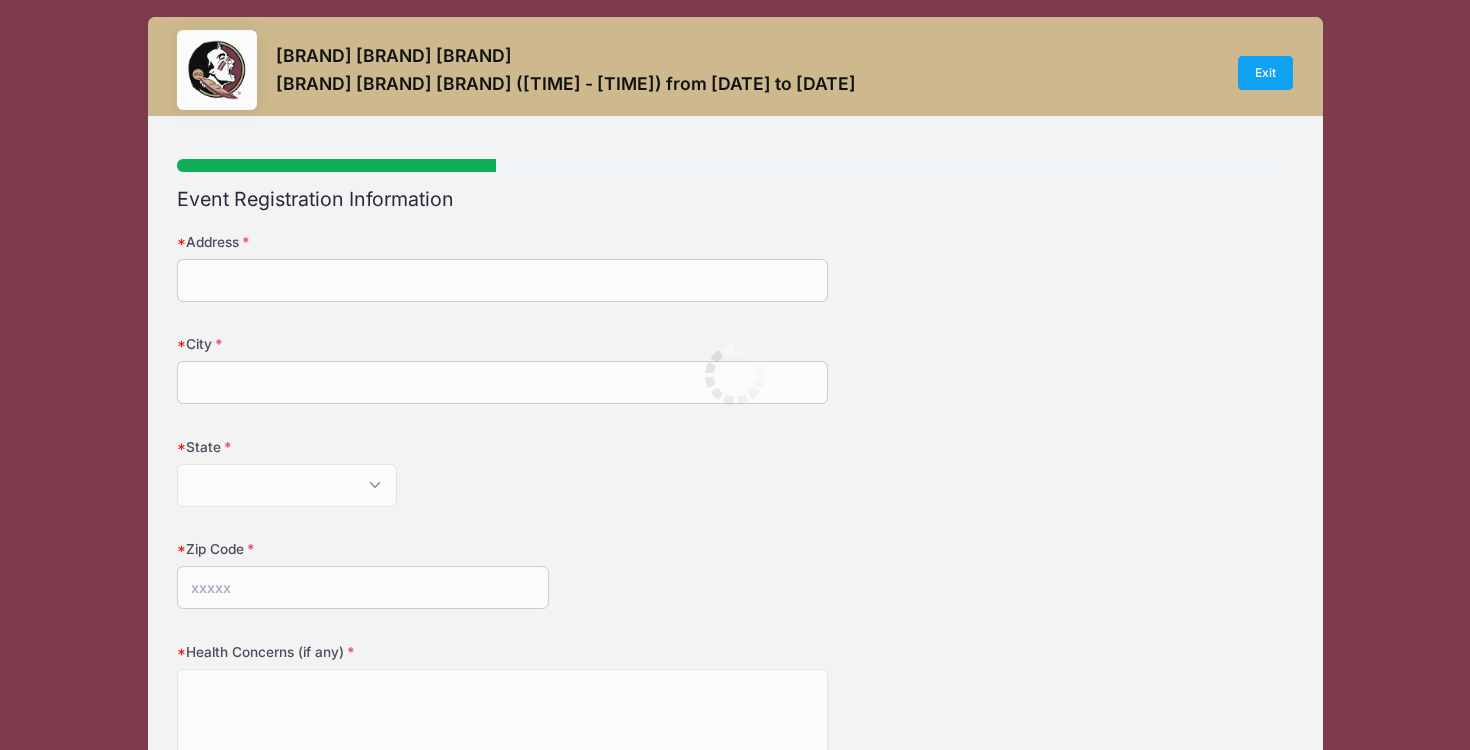 scroll, scrollTop: 0, scrollLeft: 0, axis: both 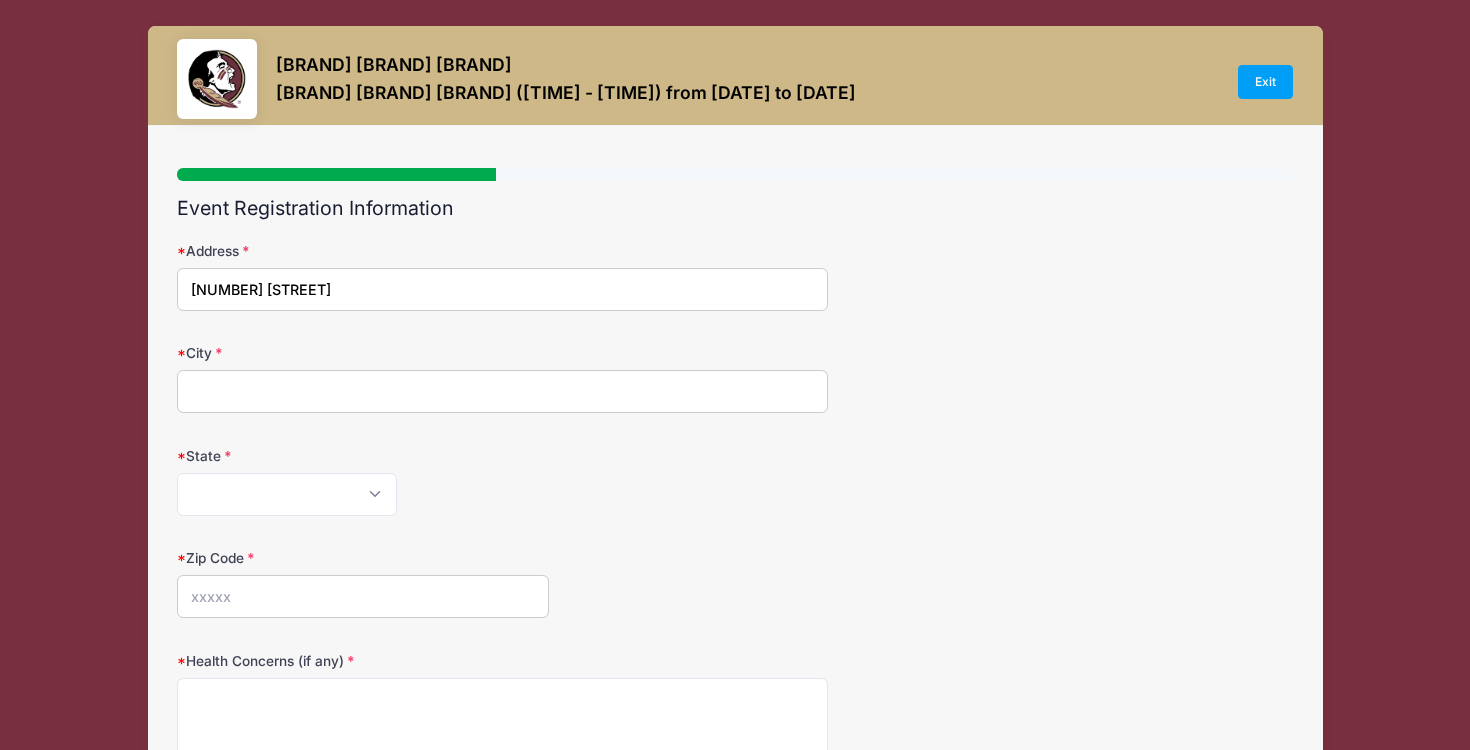 type on "[NUMBER] [STREET]" 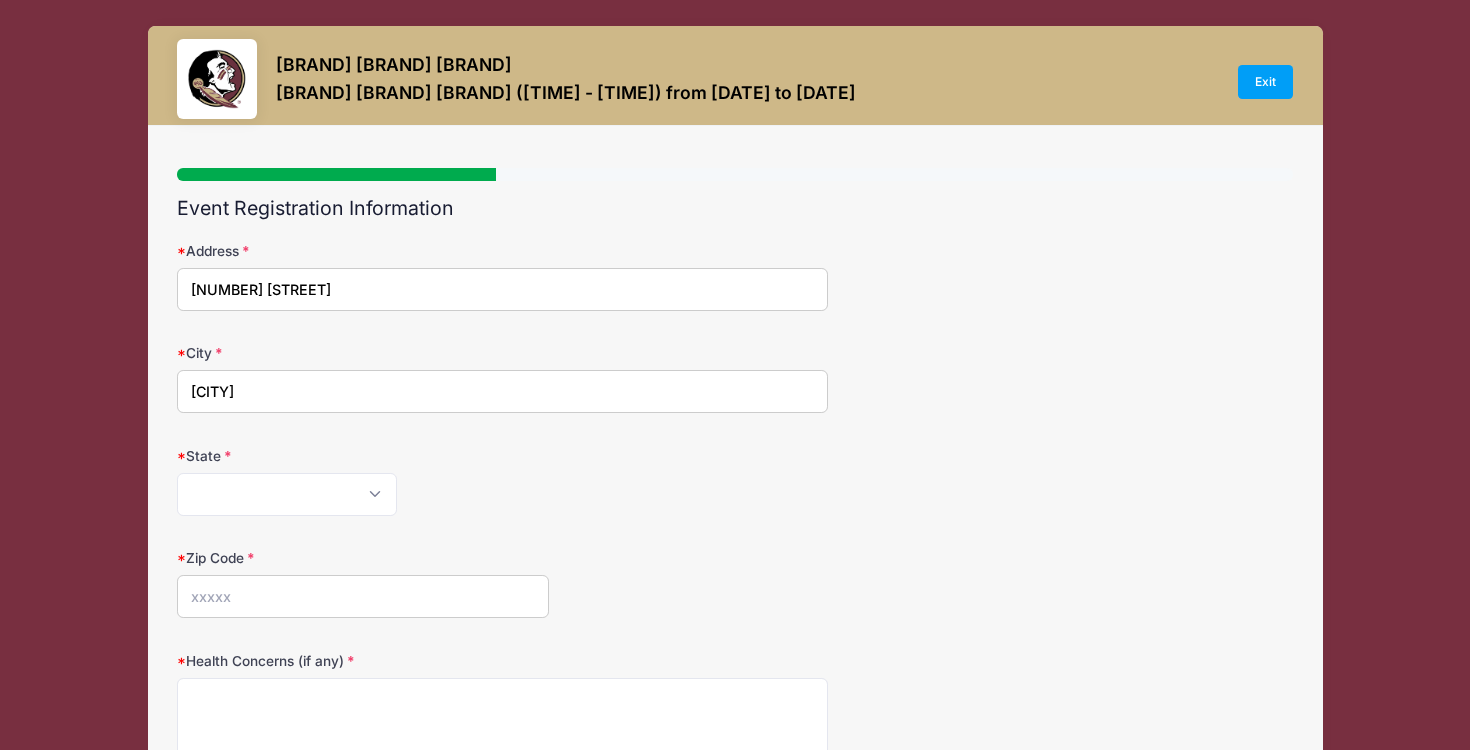 type on "[CITY]" 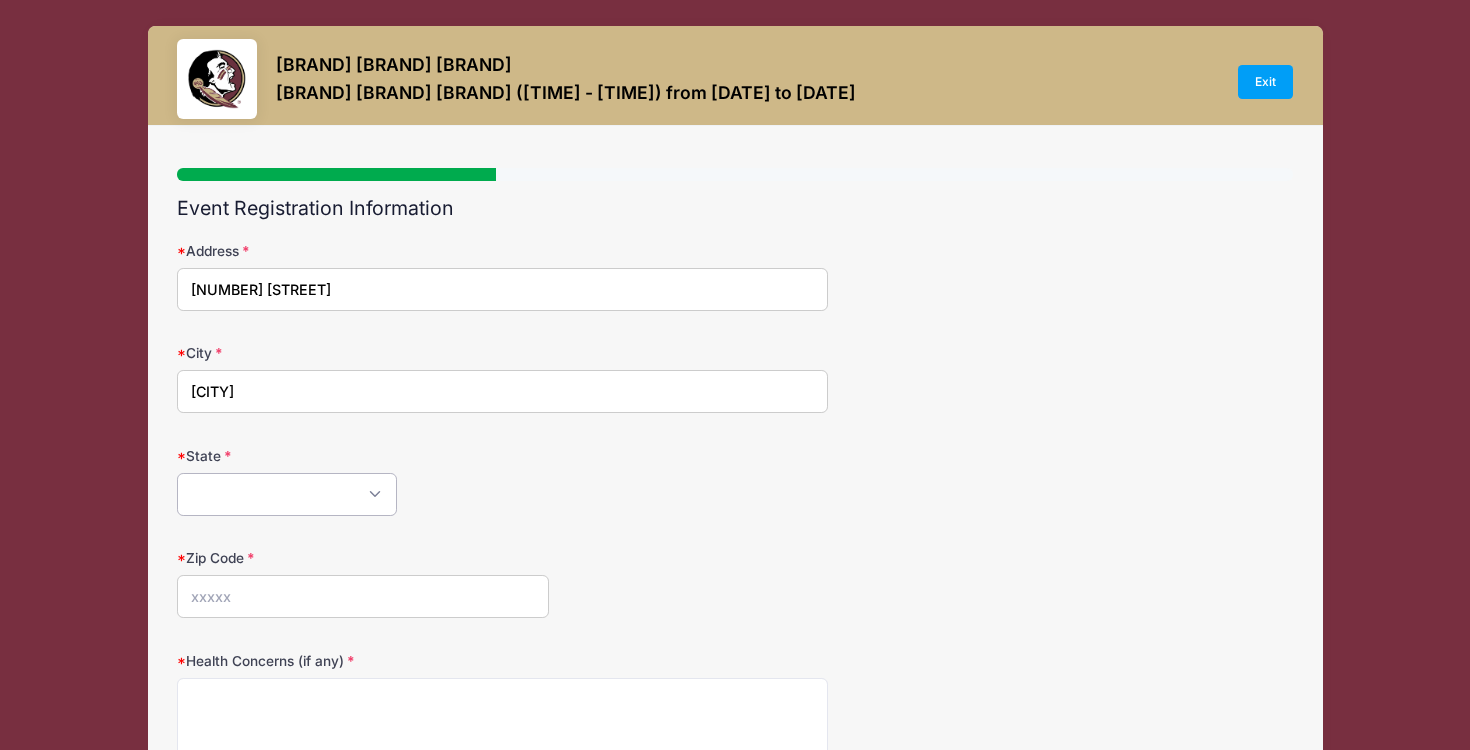 select on "[STATE]" 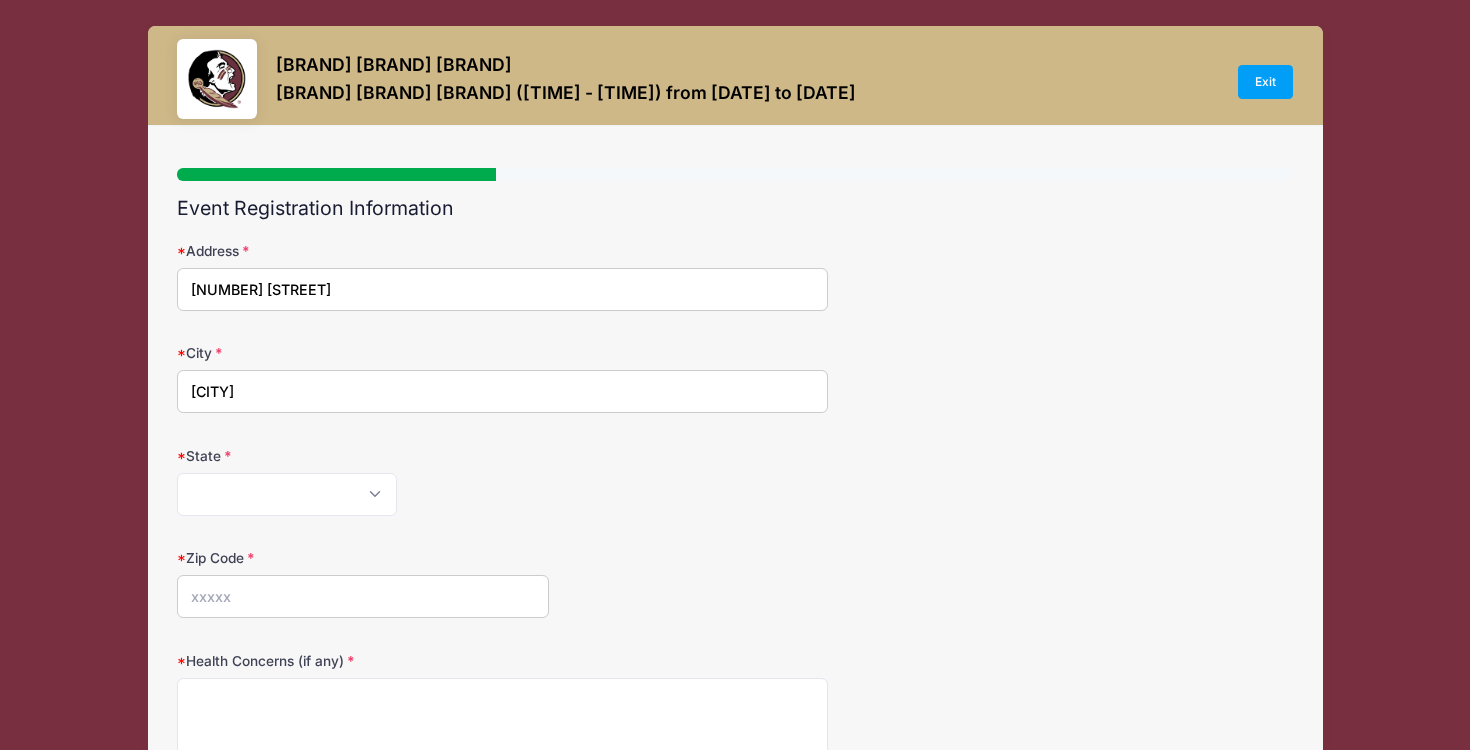 click on "Zip Code" at bounding box center (363, 596) 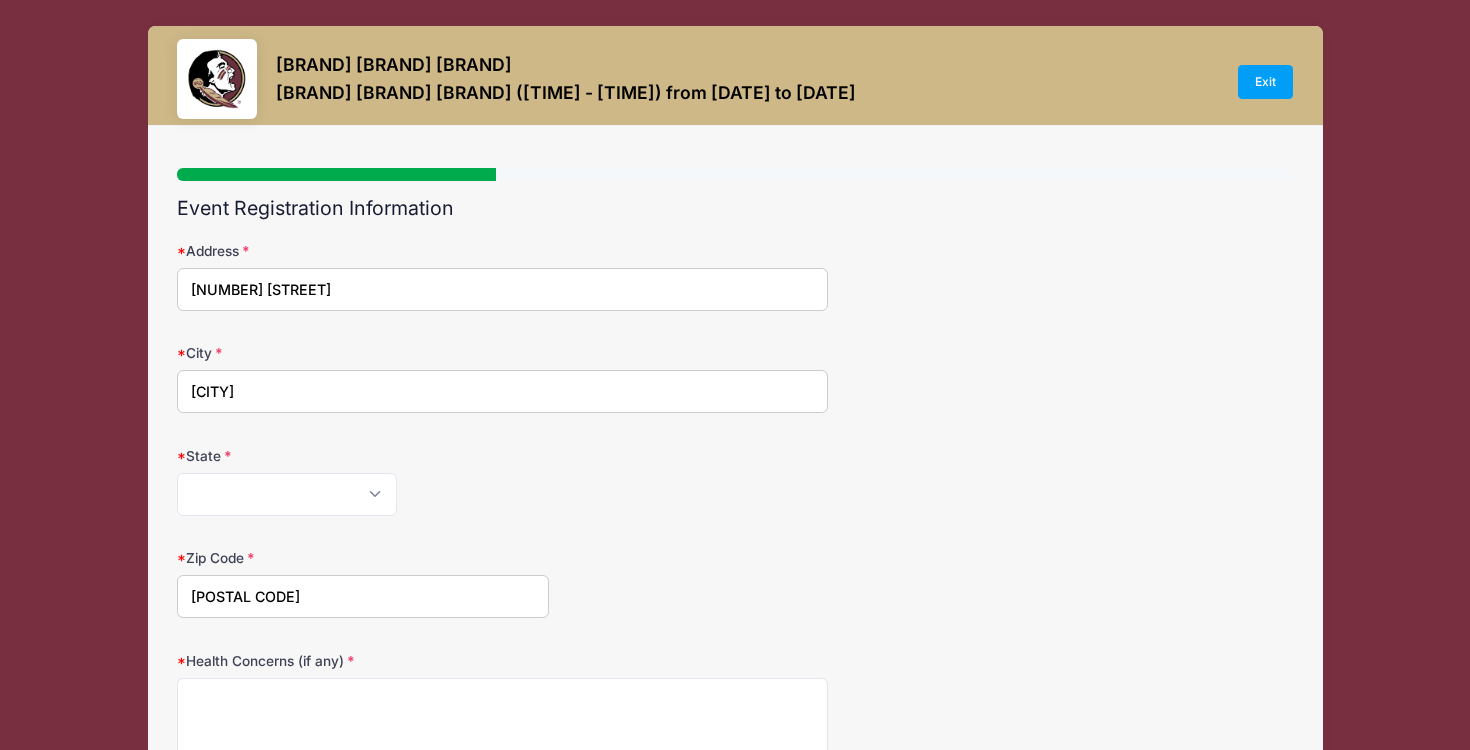 type on "[POSTAL CODE]" 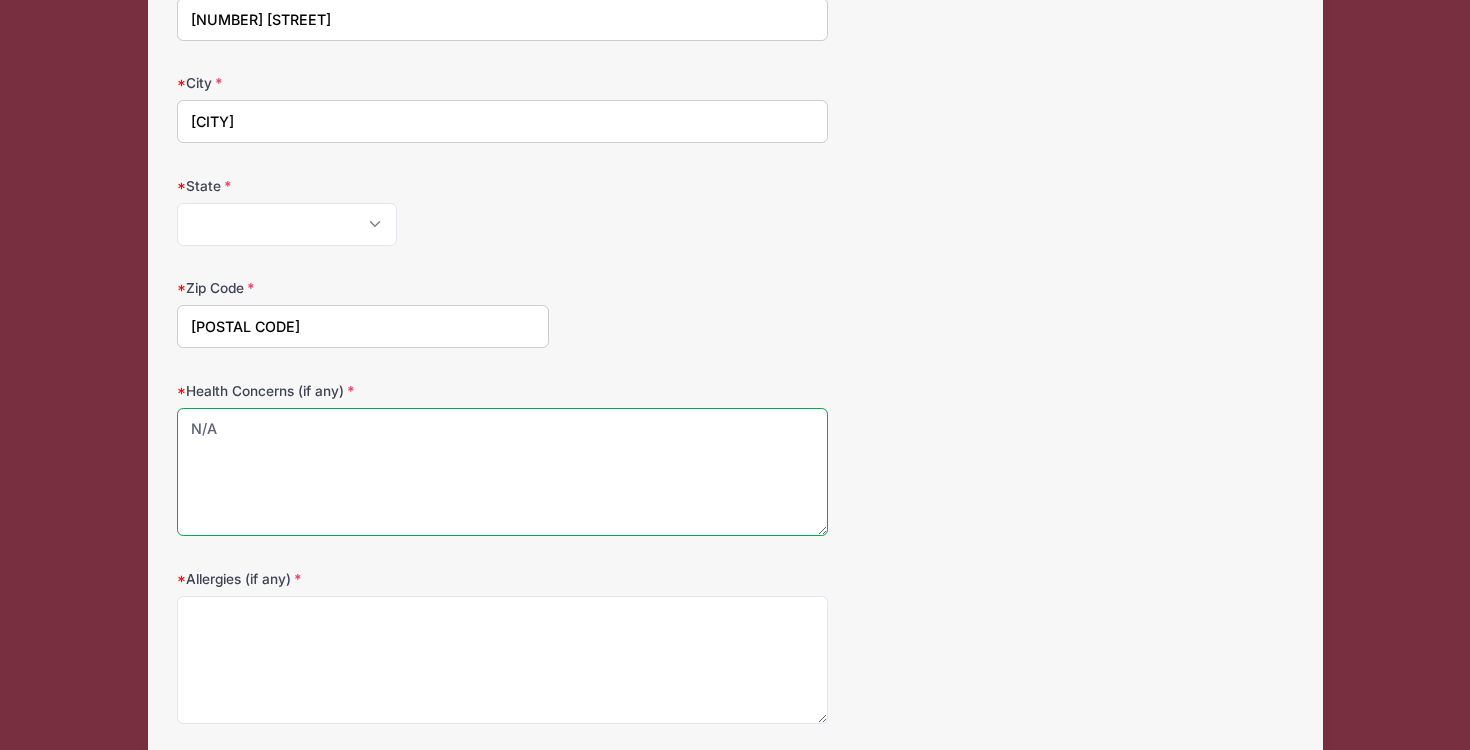 scroll, scrollTop: 284, scrollLeft: 0, axis: vertical 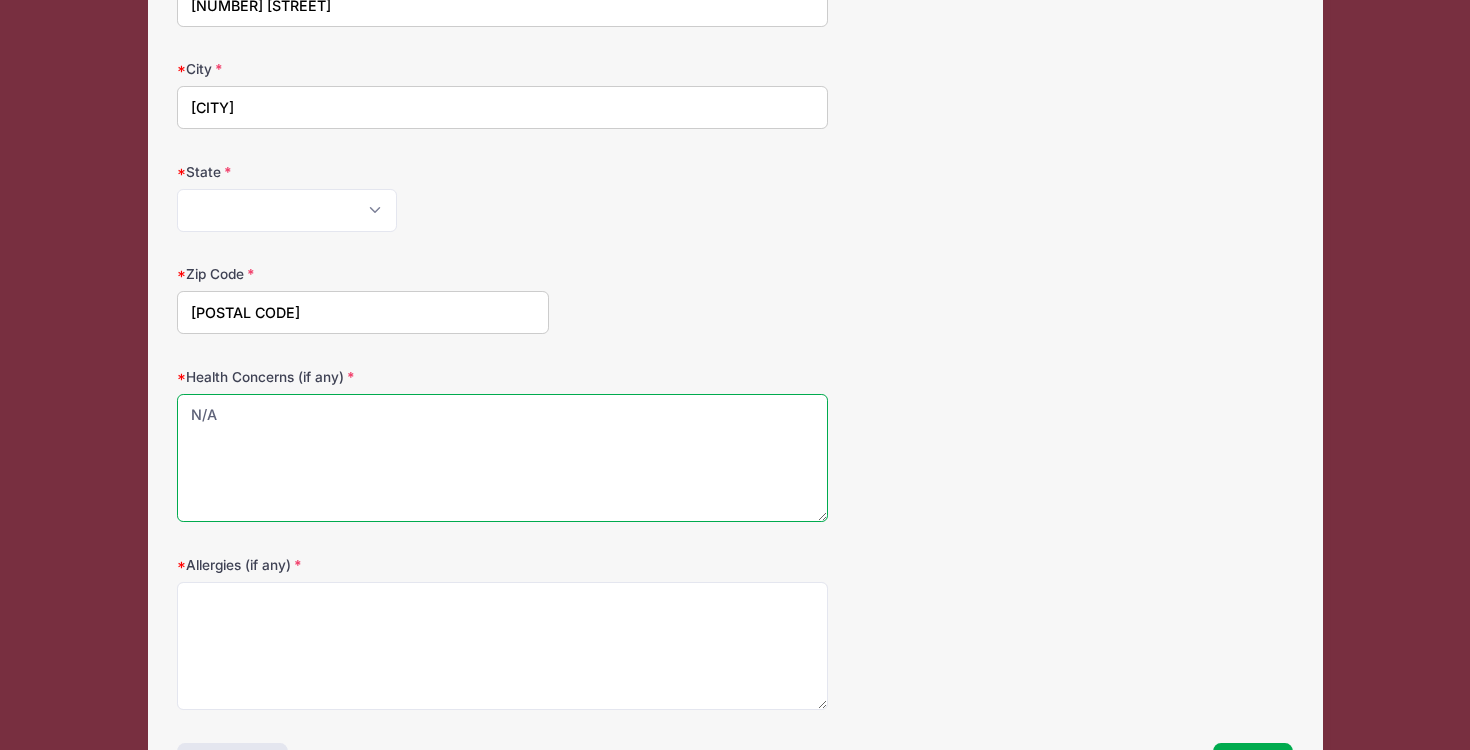 type on "N/A" 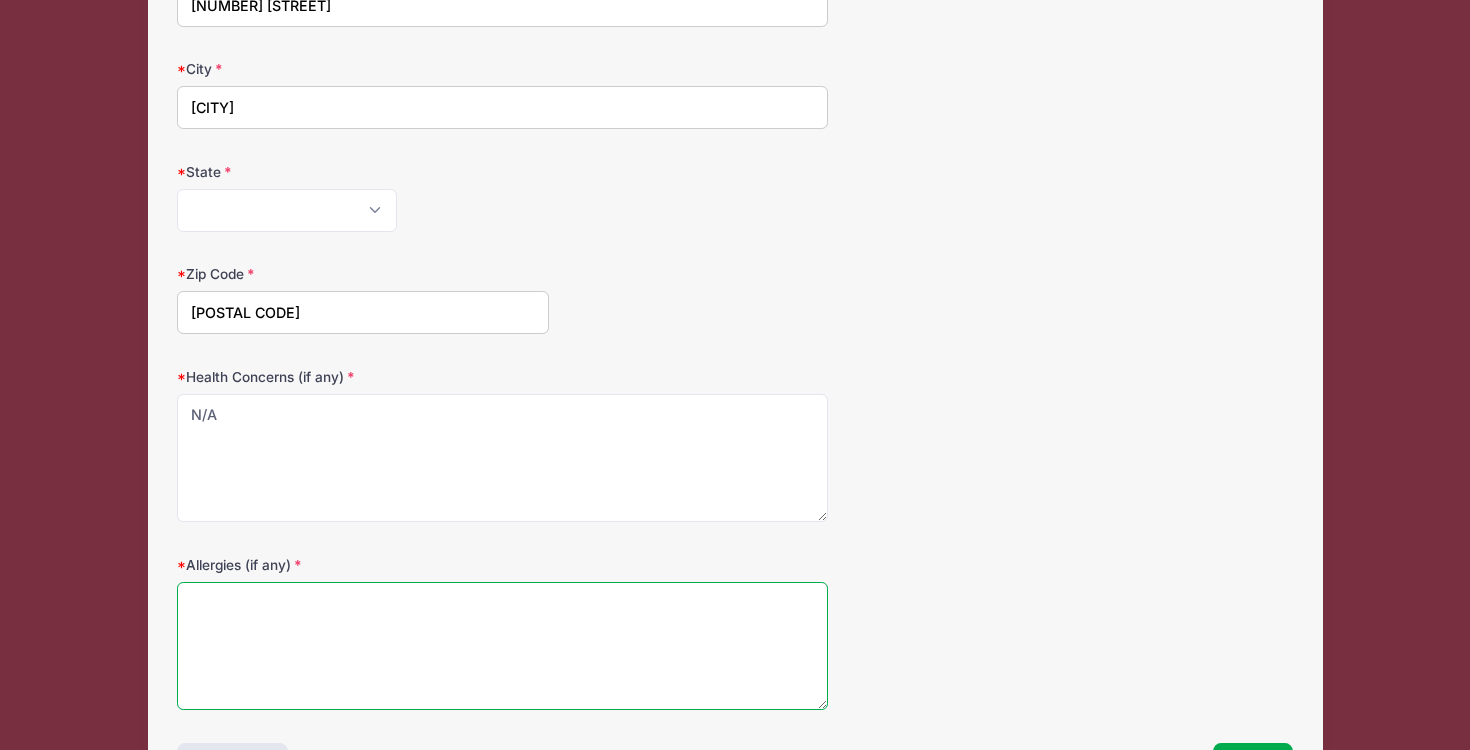 click on "Allergies (if any)" at bounding box center (502, 646) 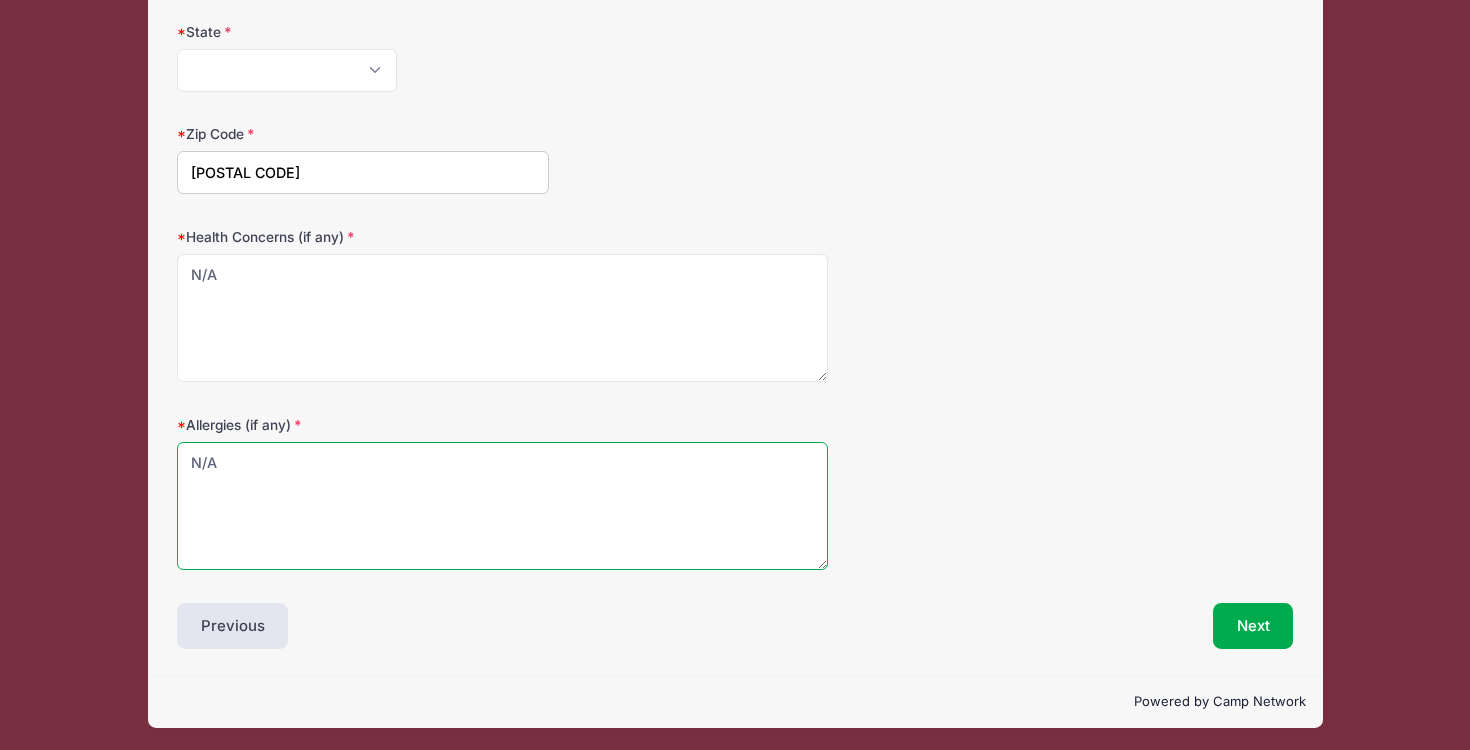 scroll, scrollTop: 423, scrollLeft: 0, axis: vertical 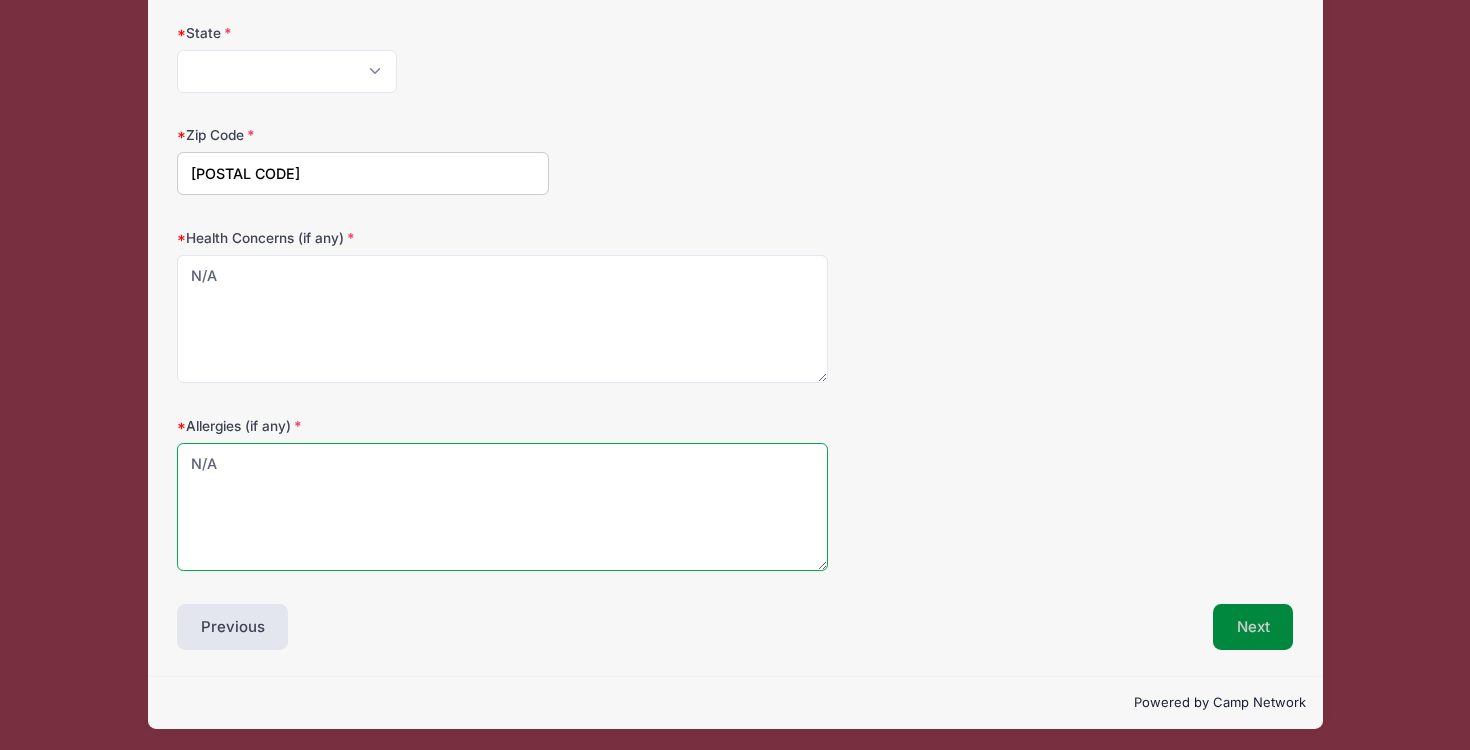type on "N/A" 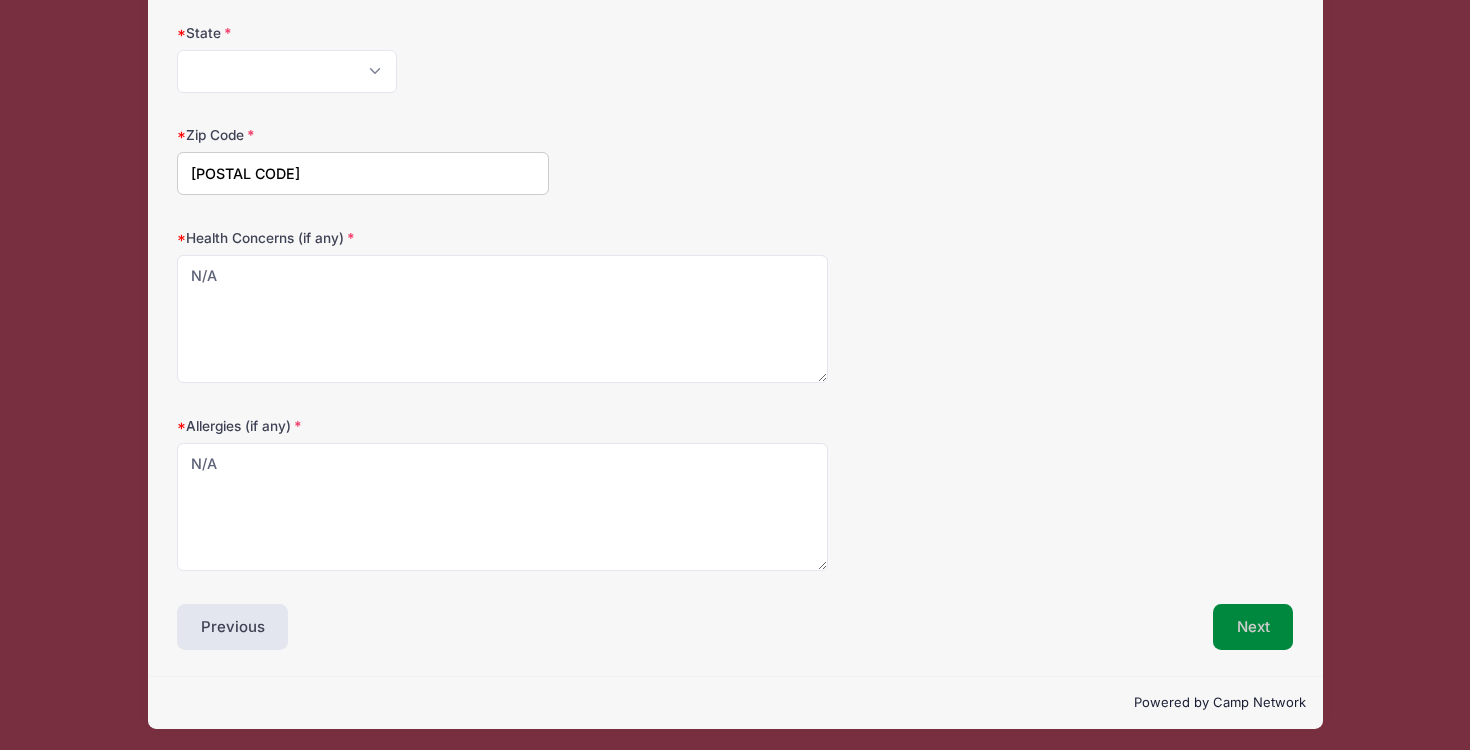 click on "Next" at bounding box center [1253, 627] 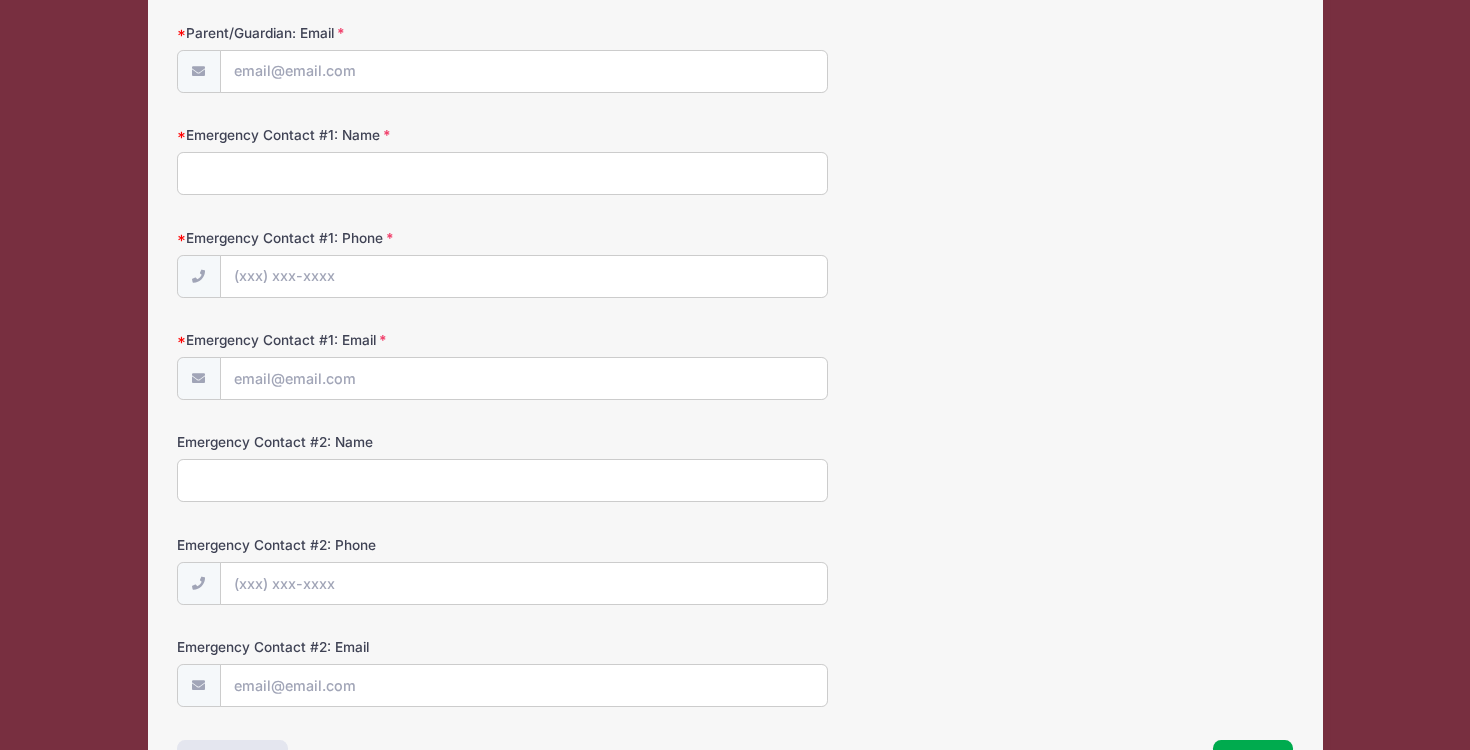 scroll, scrollTop: 0, scrollLeft: 0, axis: both 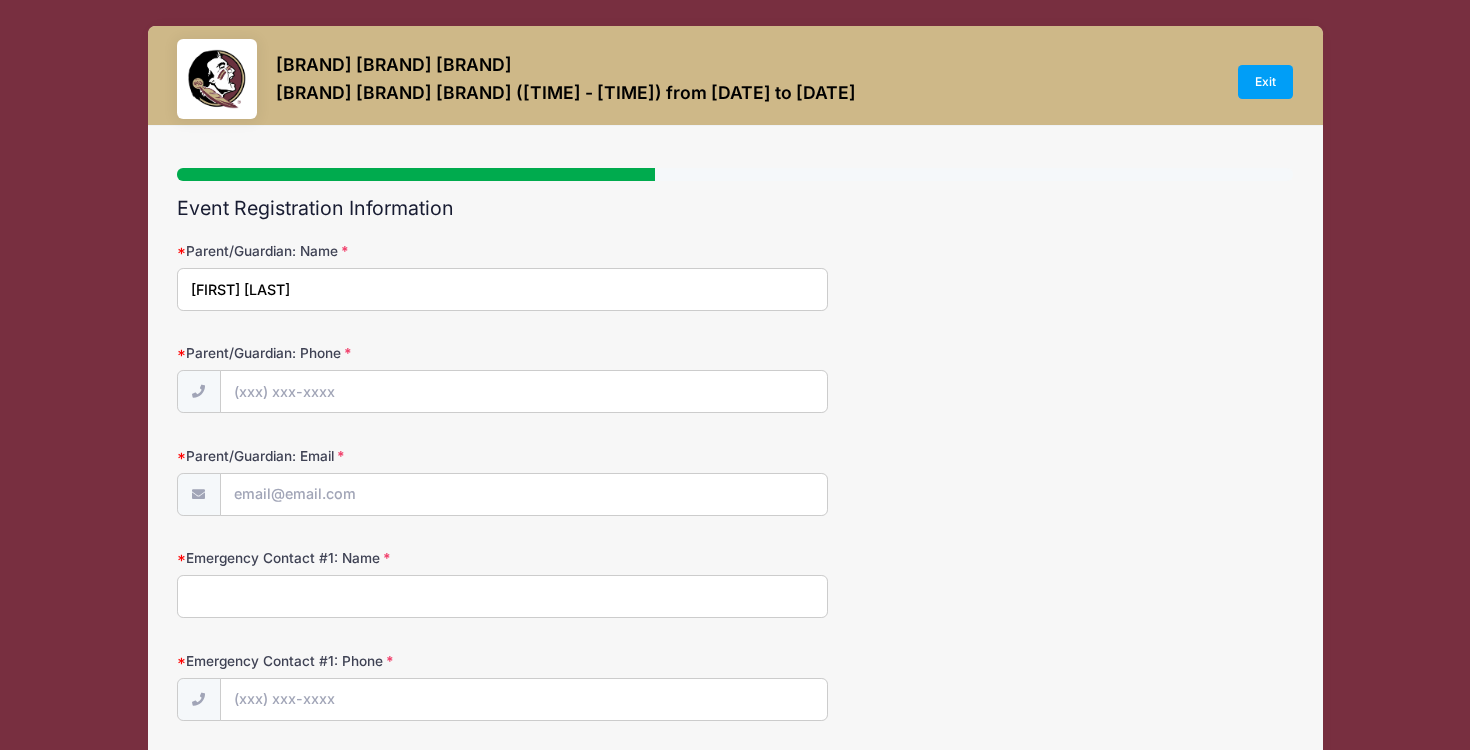 type on "[FIRST] [LAST]" 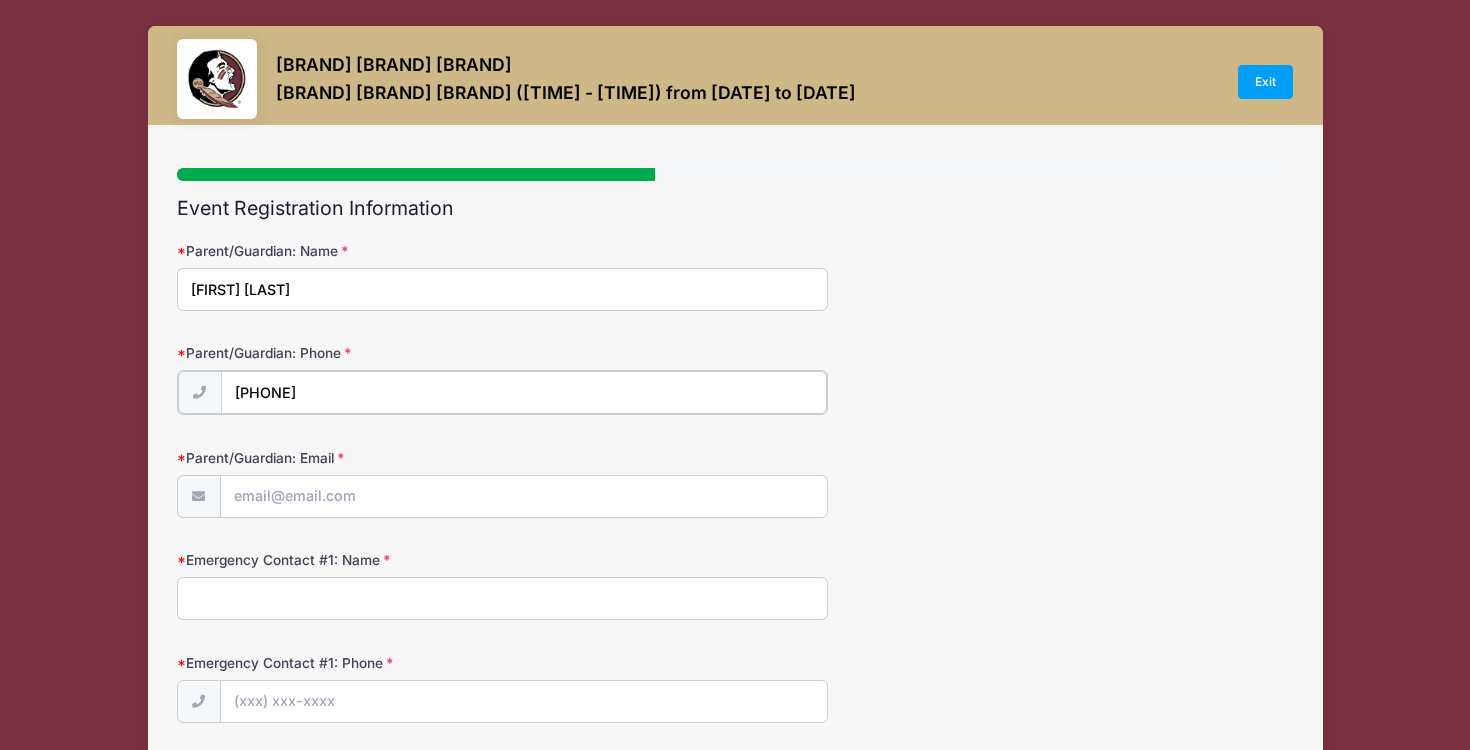 type on "[PHONE]" 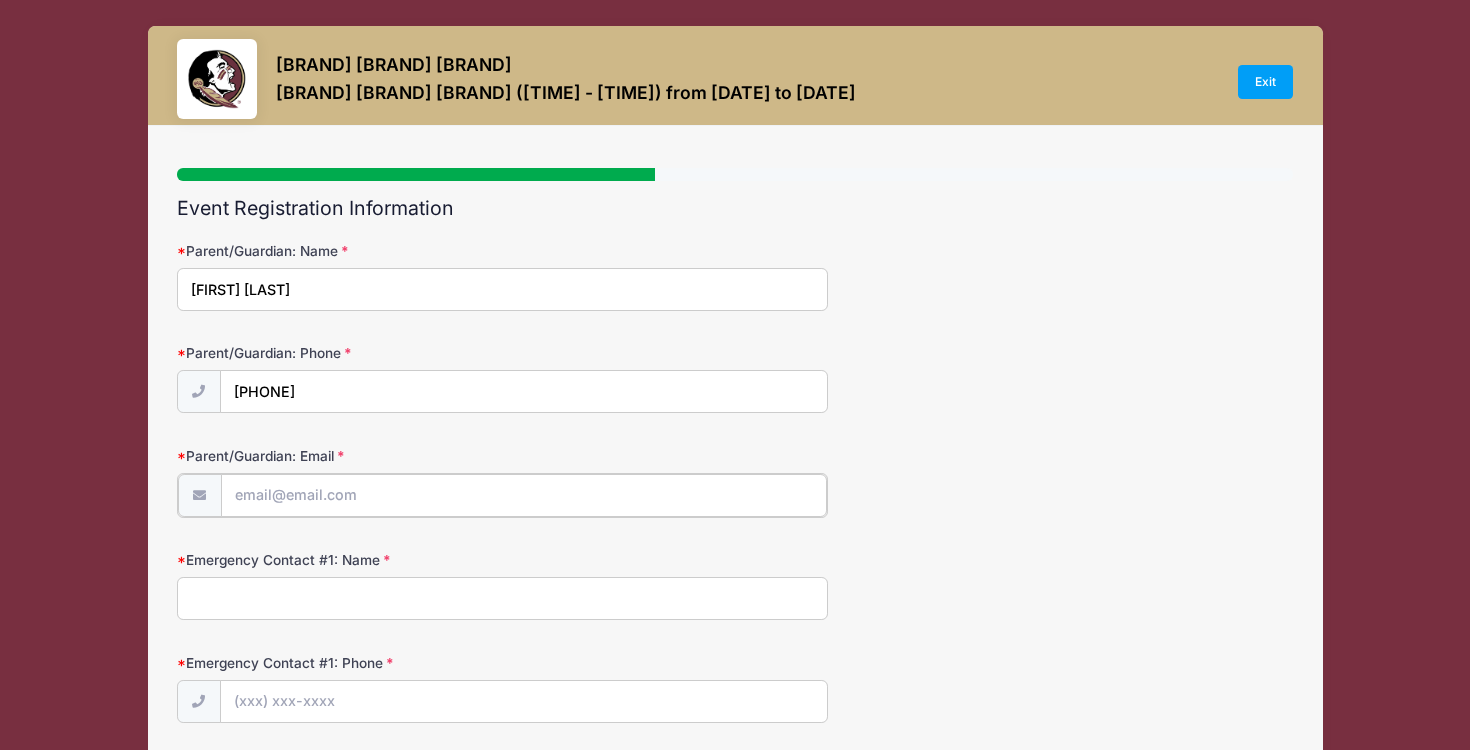 type on "c" 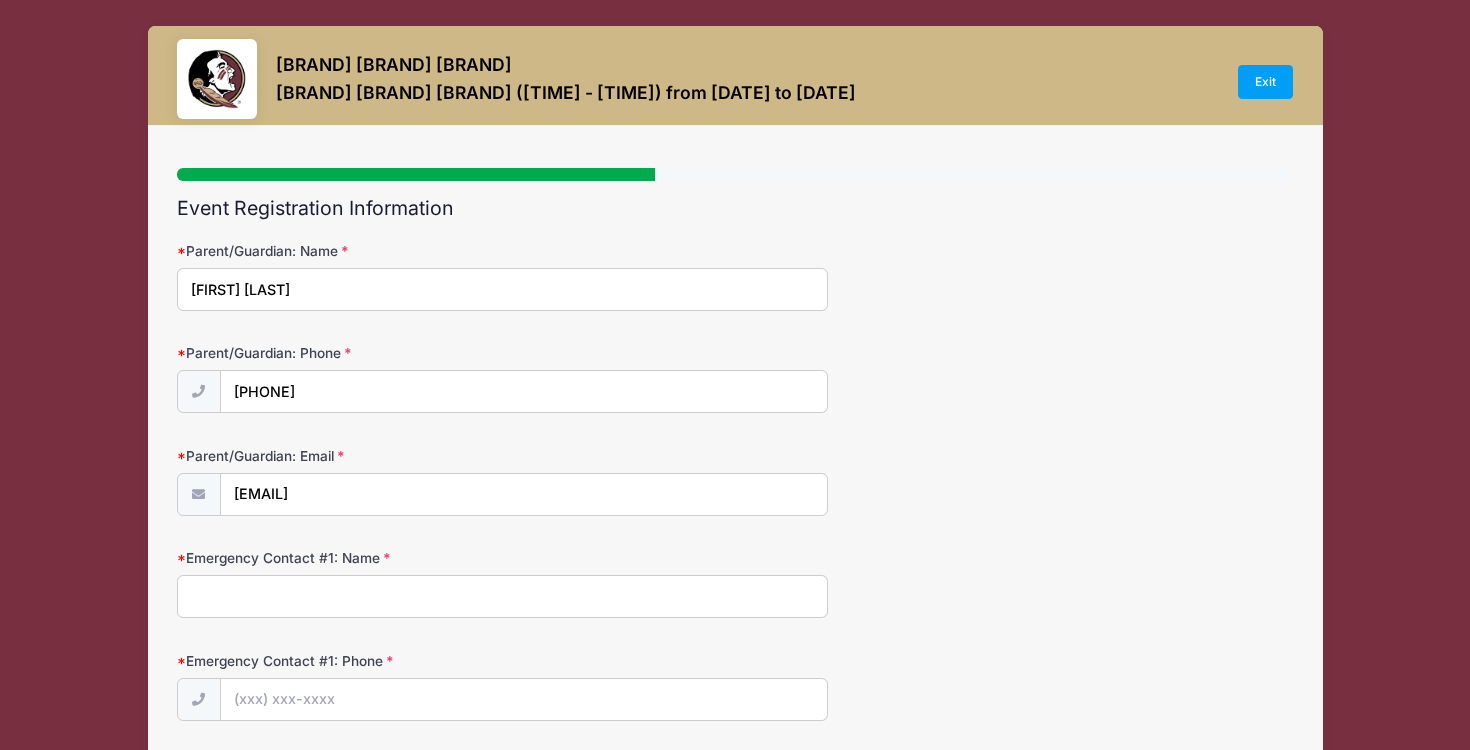 click on "[EMAIL]" at bounding box center [524, 494] 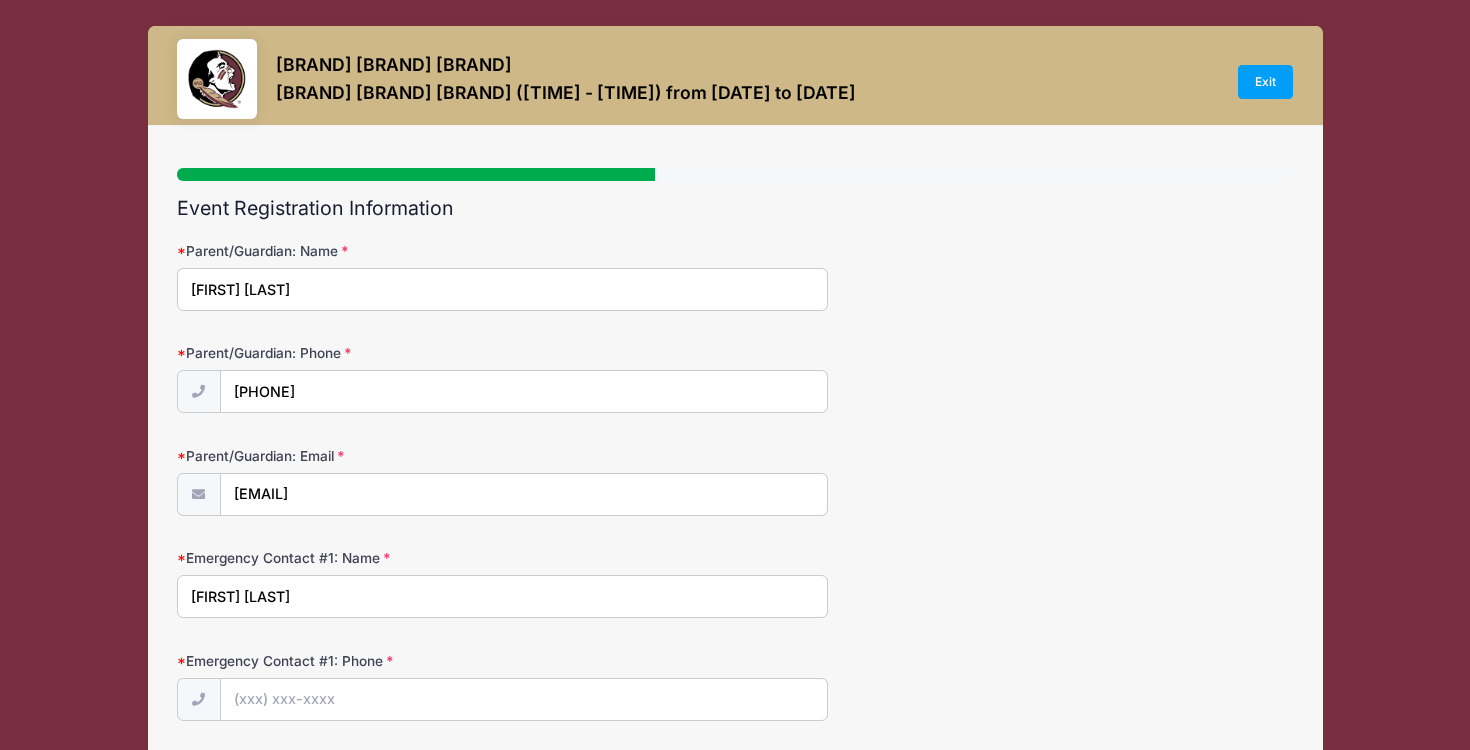 type on "[FIRST] [LAST]" 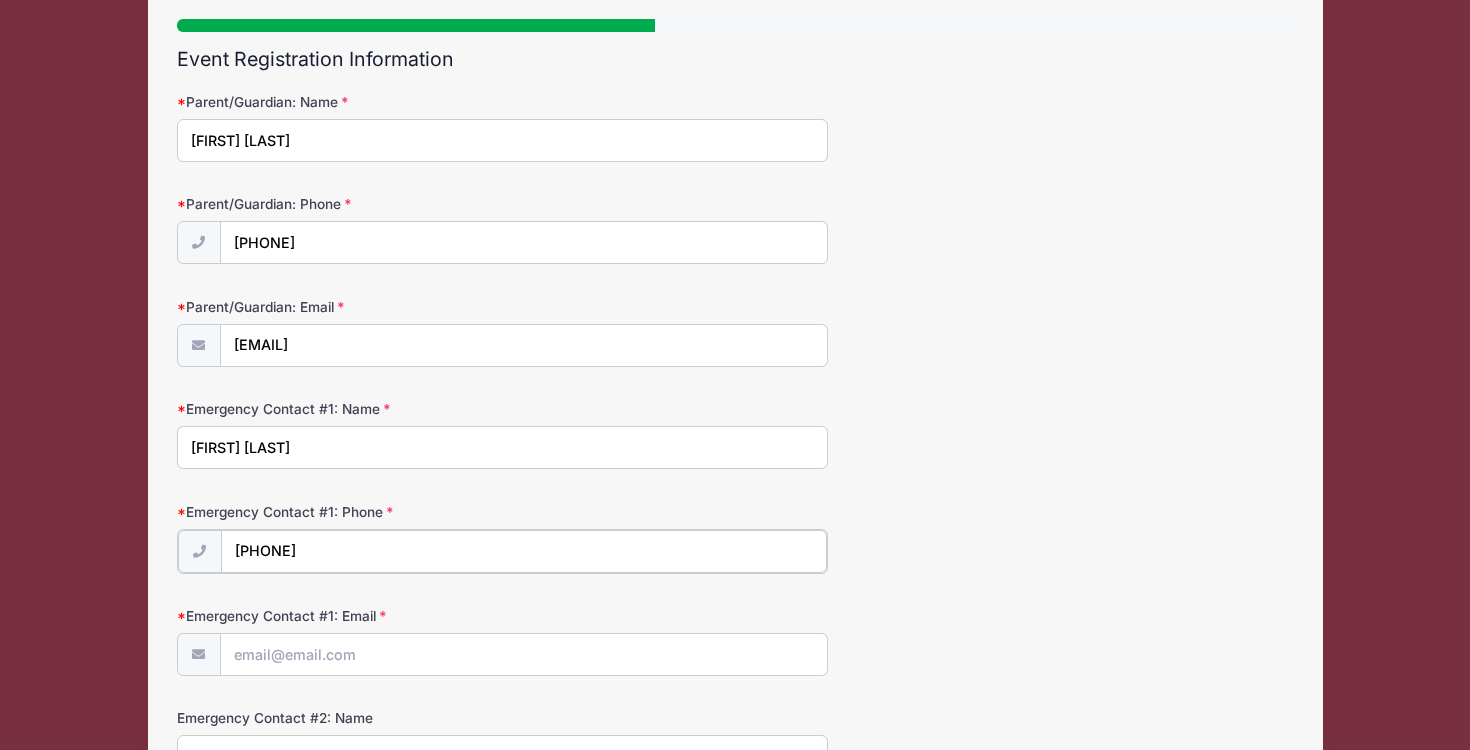 scroll, scrollTop: 160, scrollLeft: 0, axis: vertical 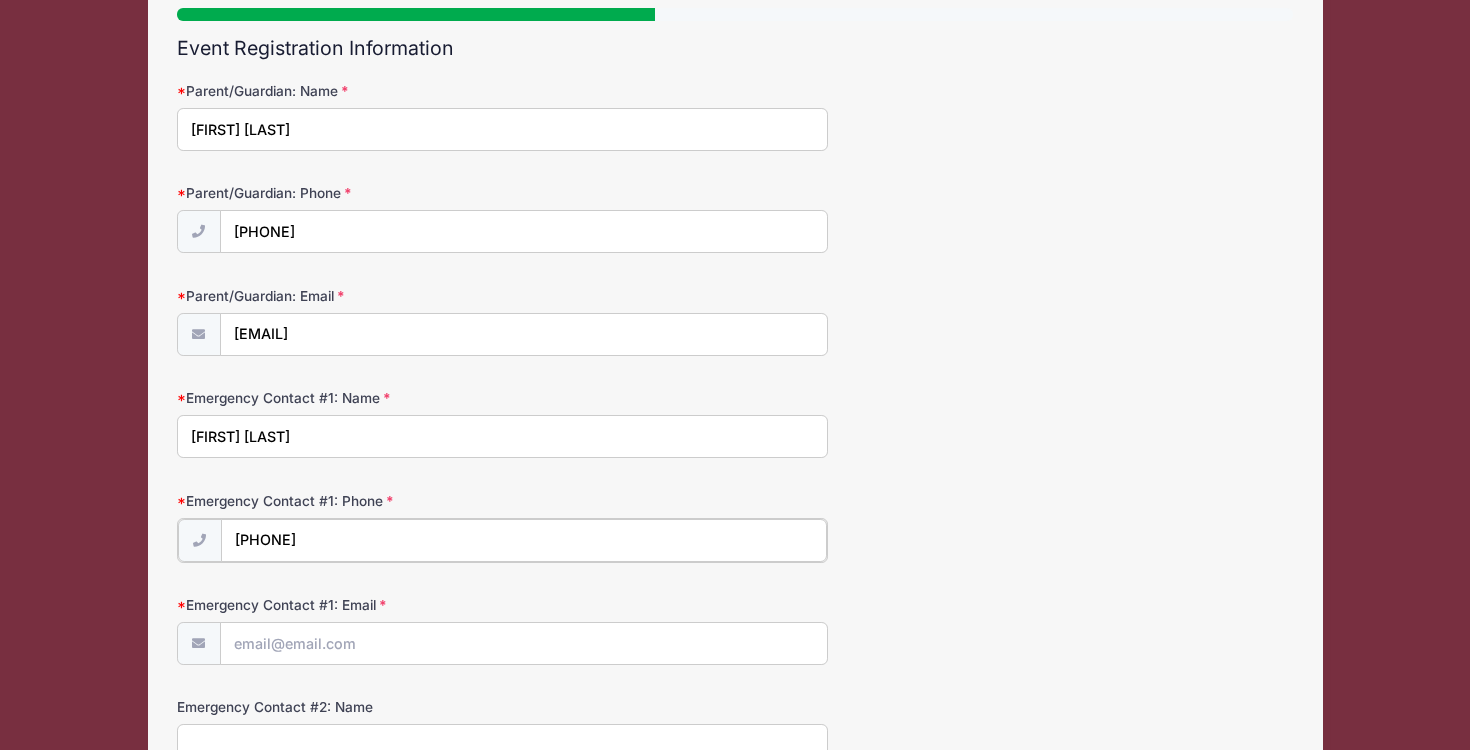 type on "[PHONE]" 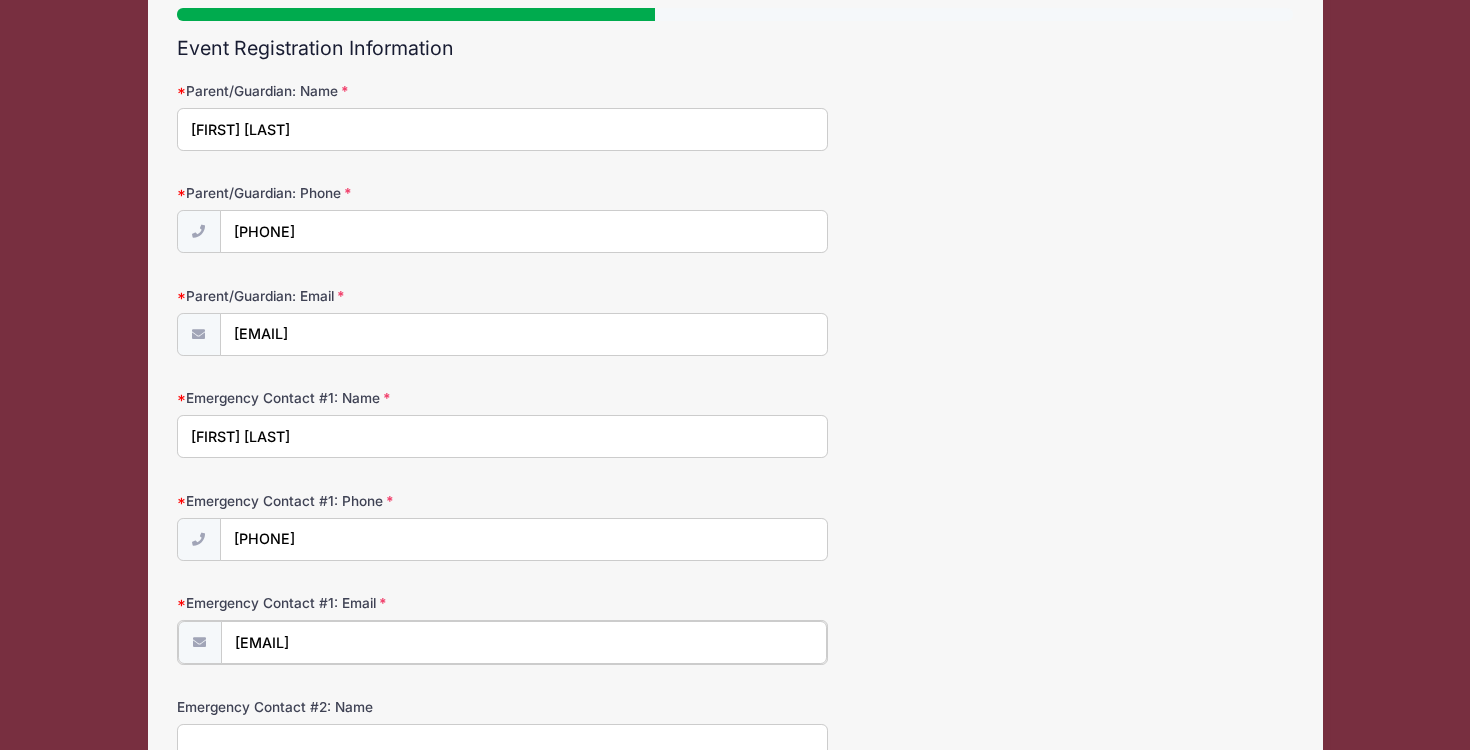type on "[EMAIL]" 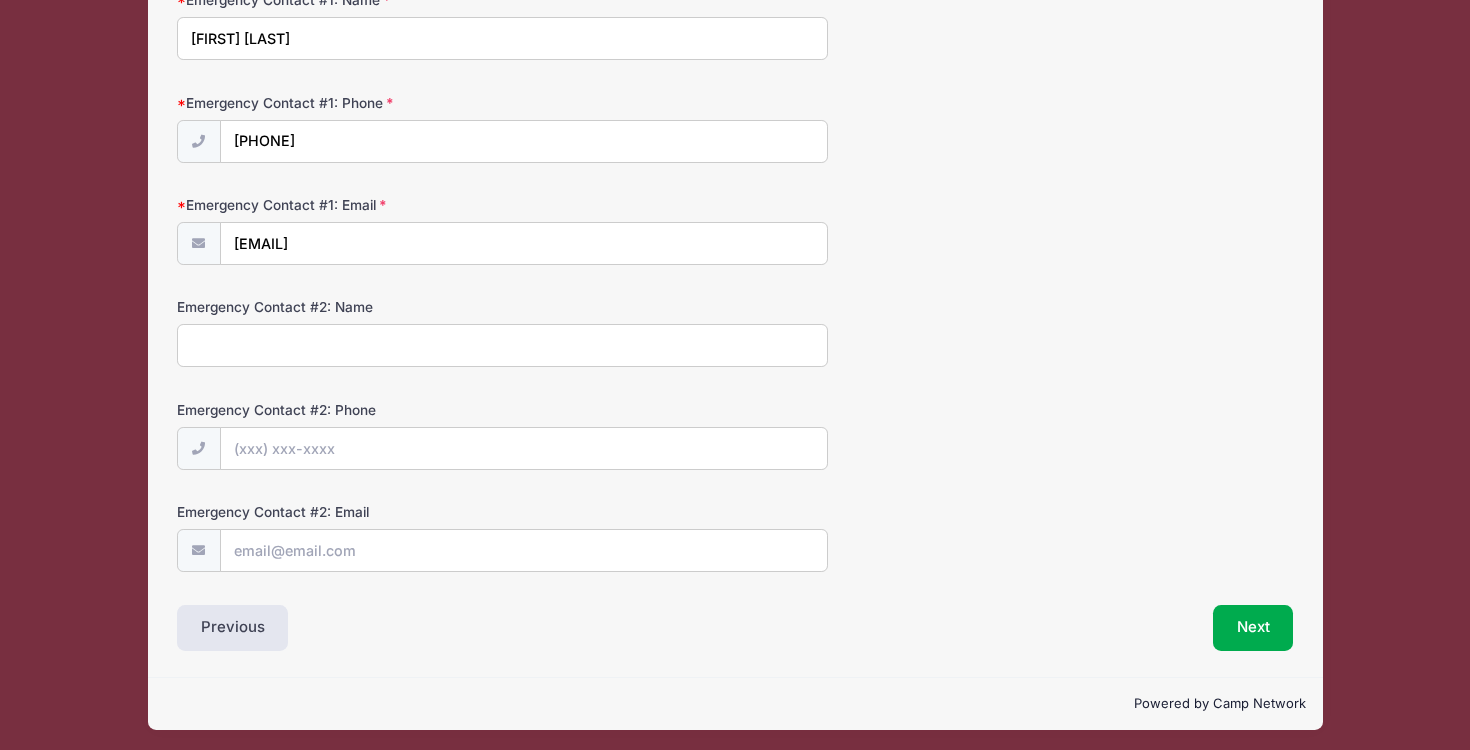 scroll, scrollTop: 557, scrollLeft: 0, axis: vertical 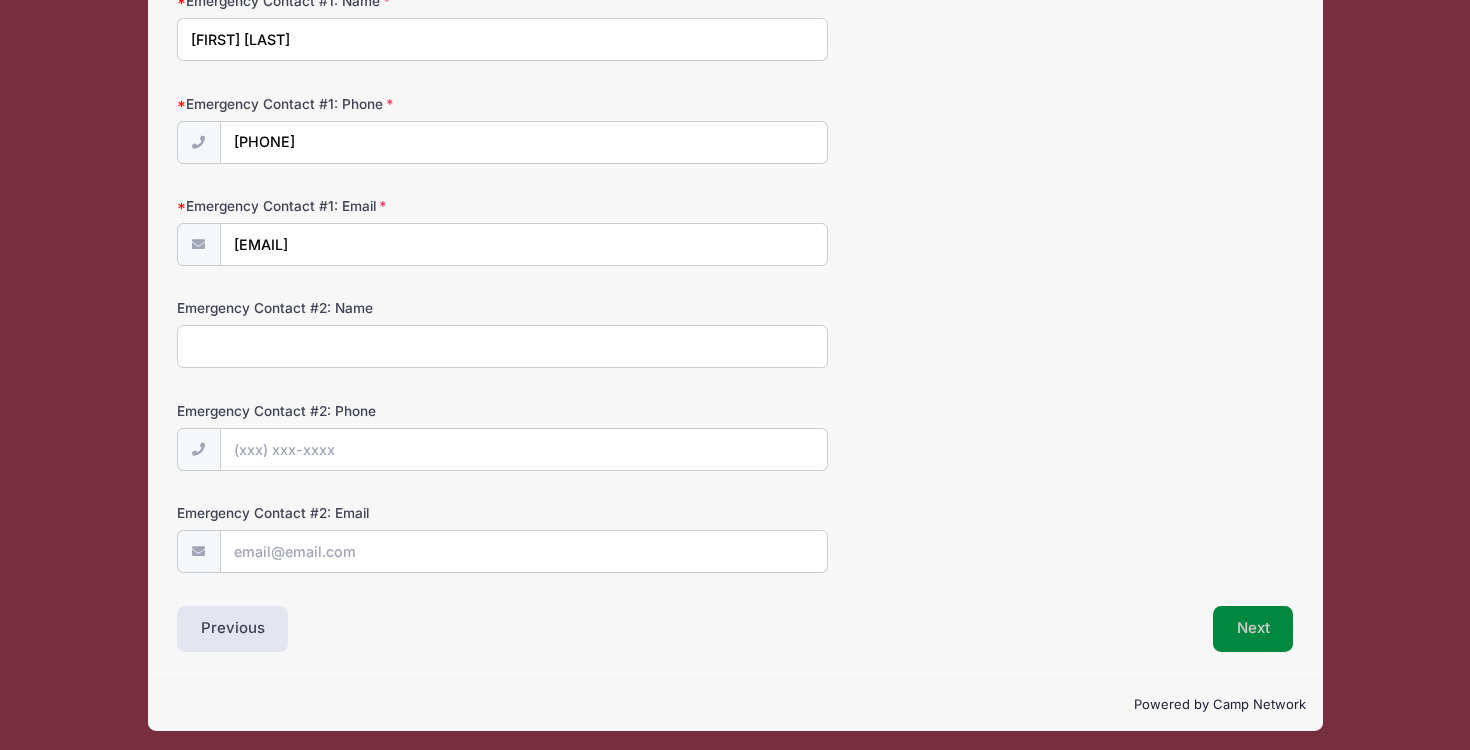 click on "Next" at bounding box center (1253, 629) 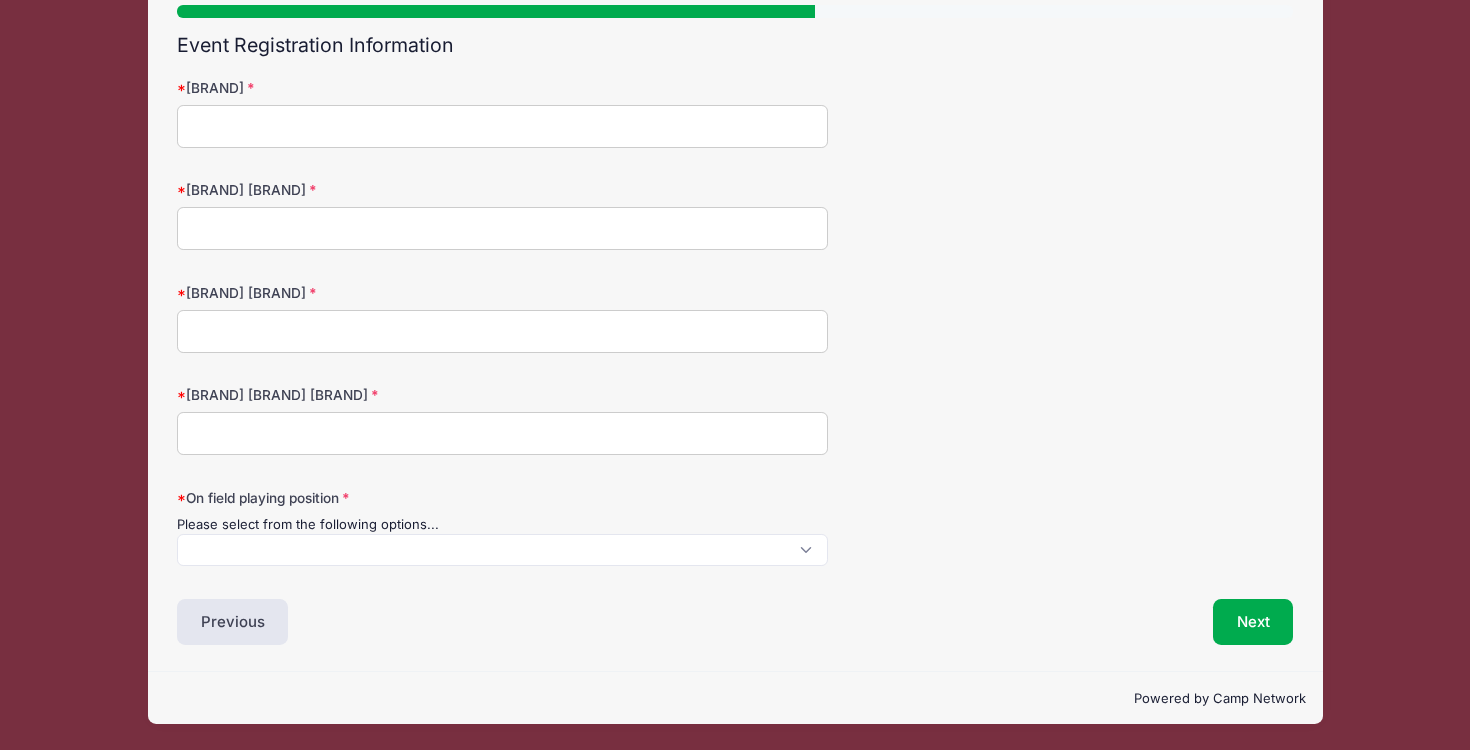 scroll, scrollTop: 0, scrollLeft: 0, axis: both 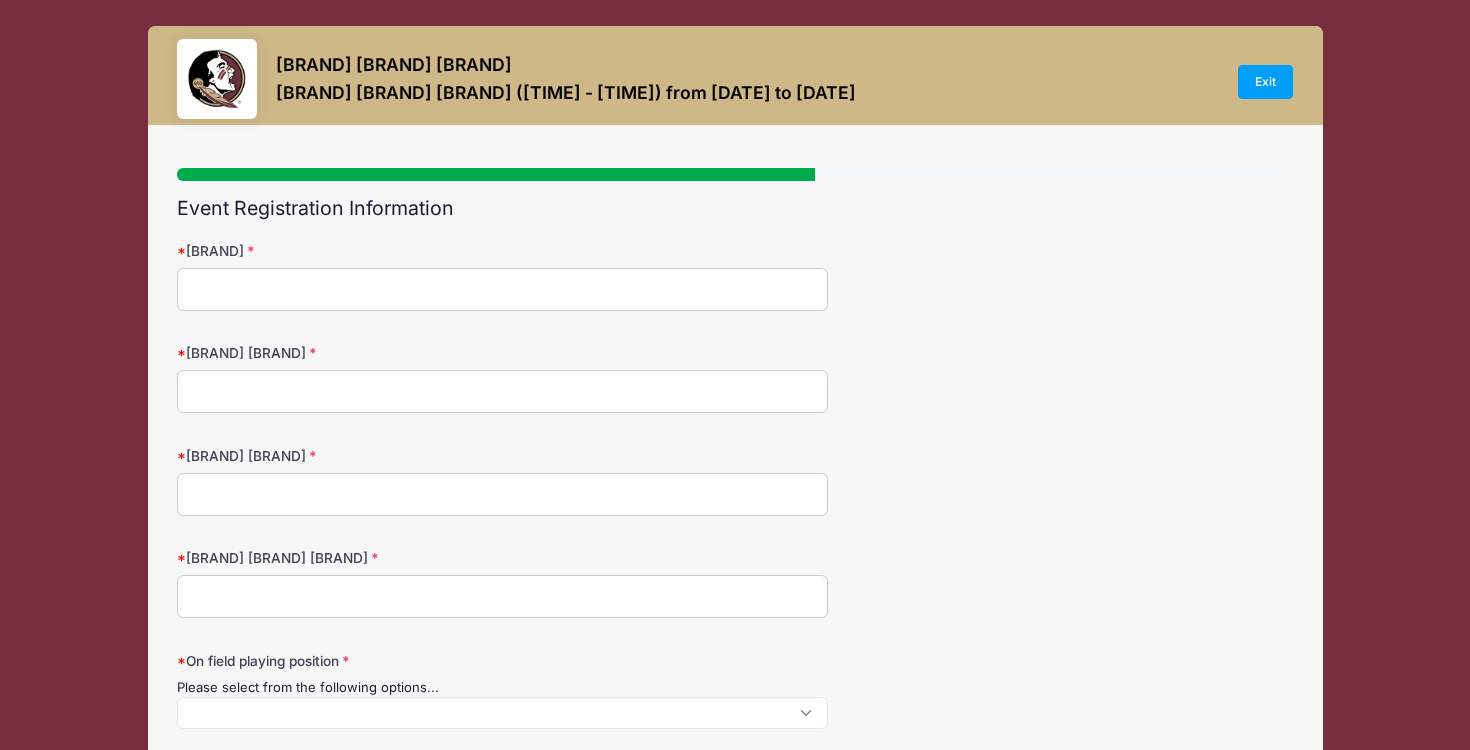 click on "[BRAND]" at bounding box center (502, 289) 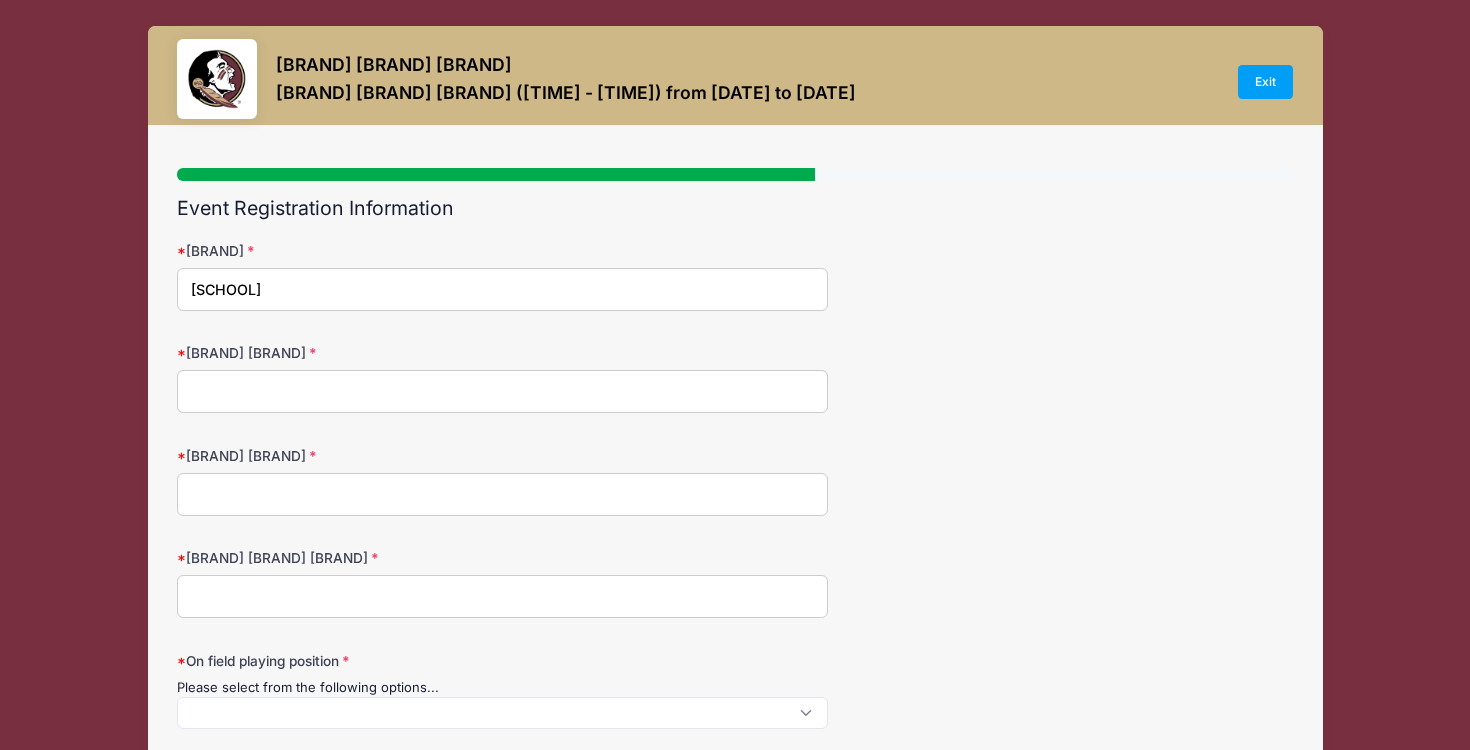type on "[SCHOOL]" 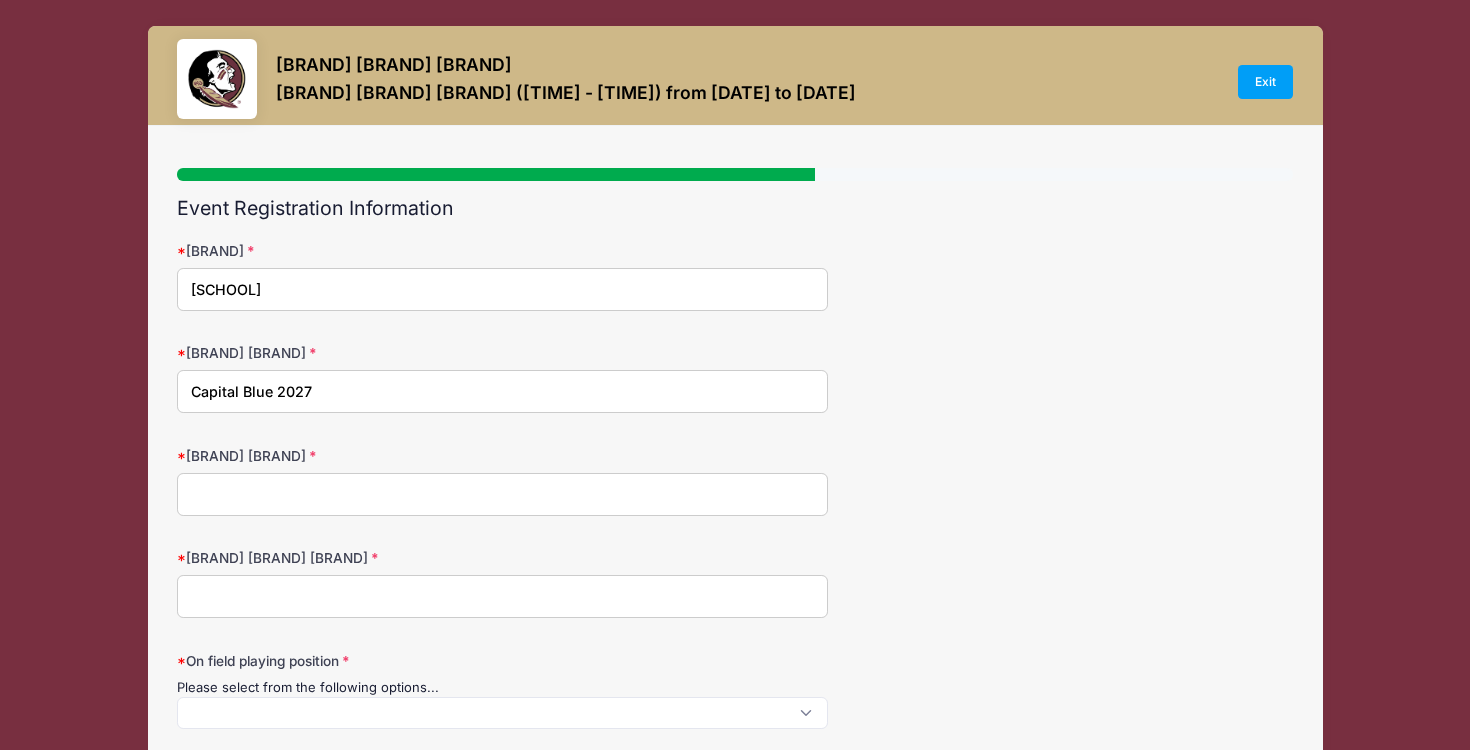 type on "Capital Blue 2027" 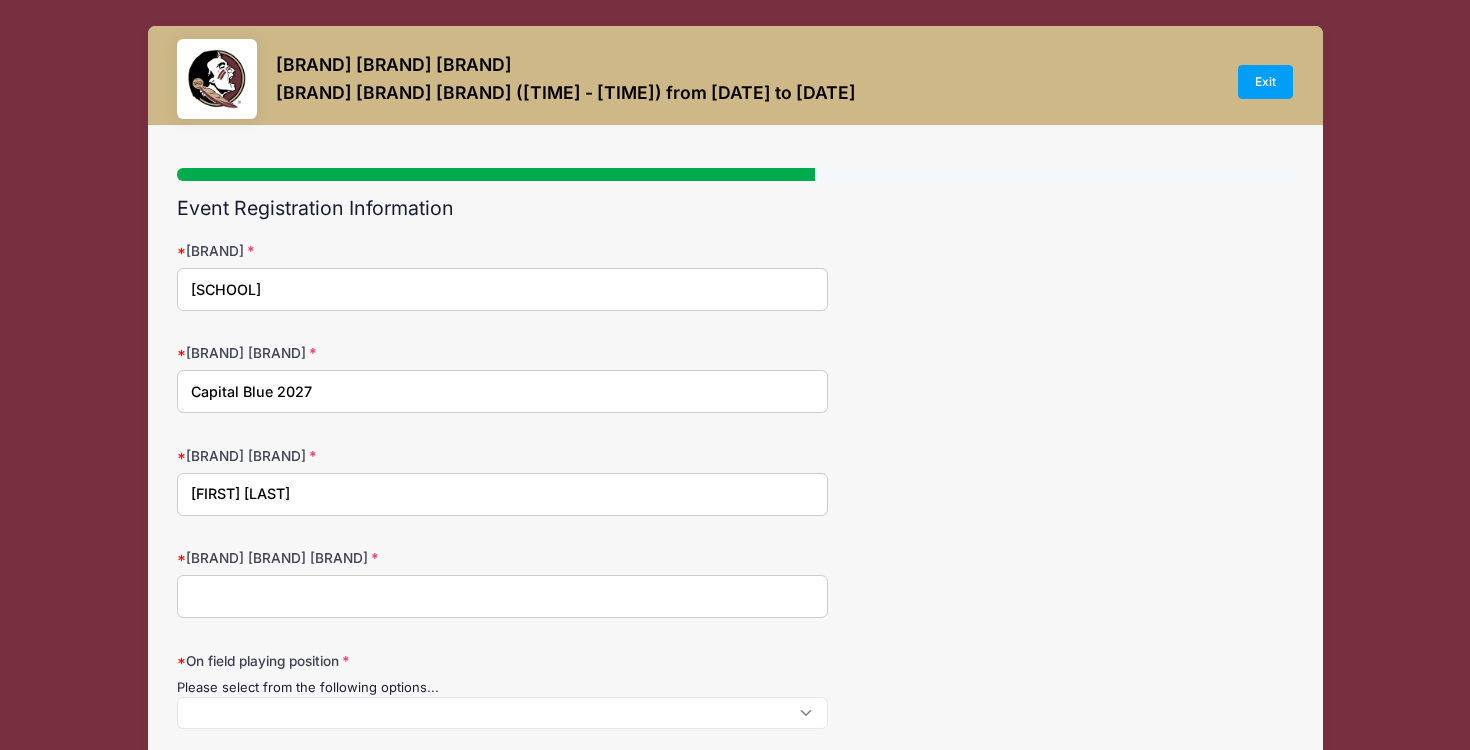 type on "[FIRST] [LAST]" 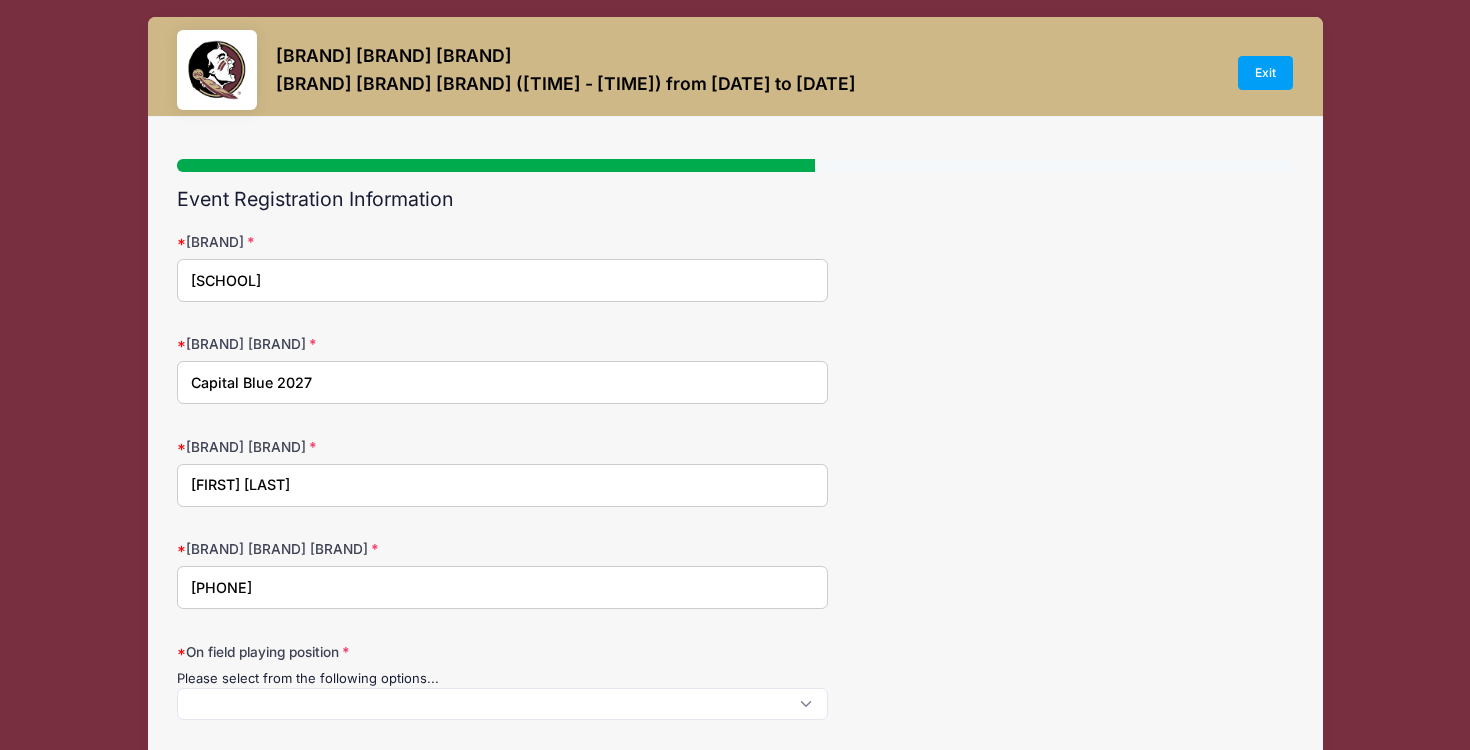 scroll, scrollTop: 14, scrollLeft: 0, axis: vertical 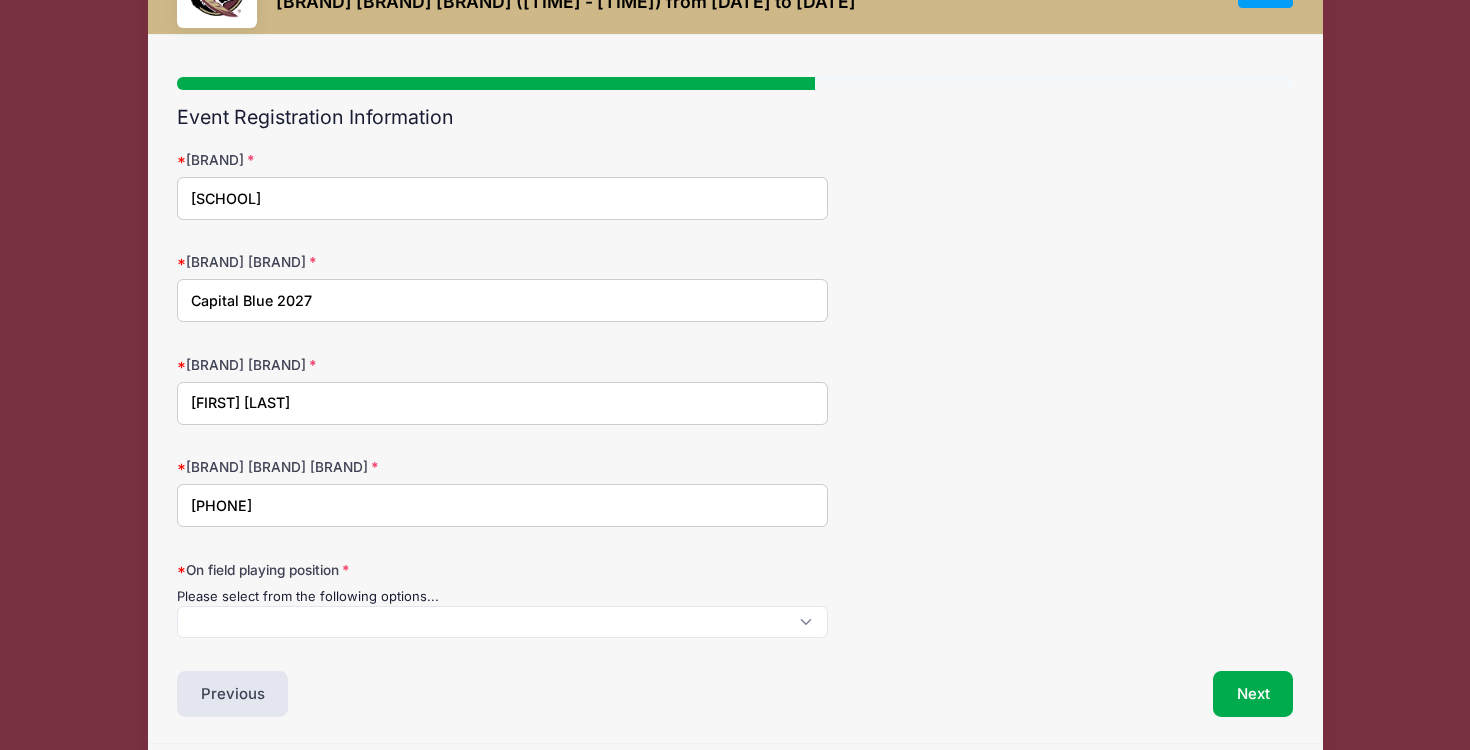 type on "[PHONE]" 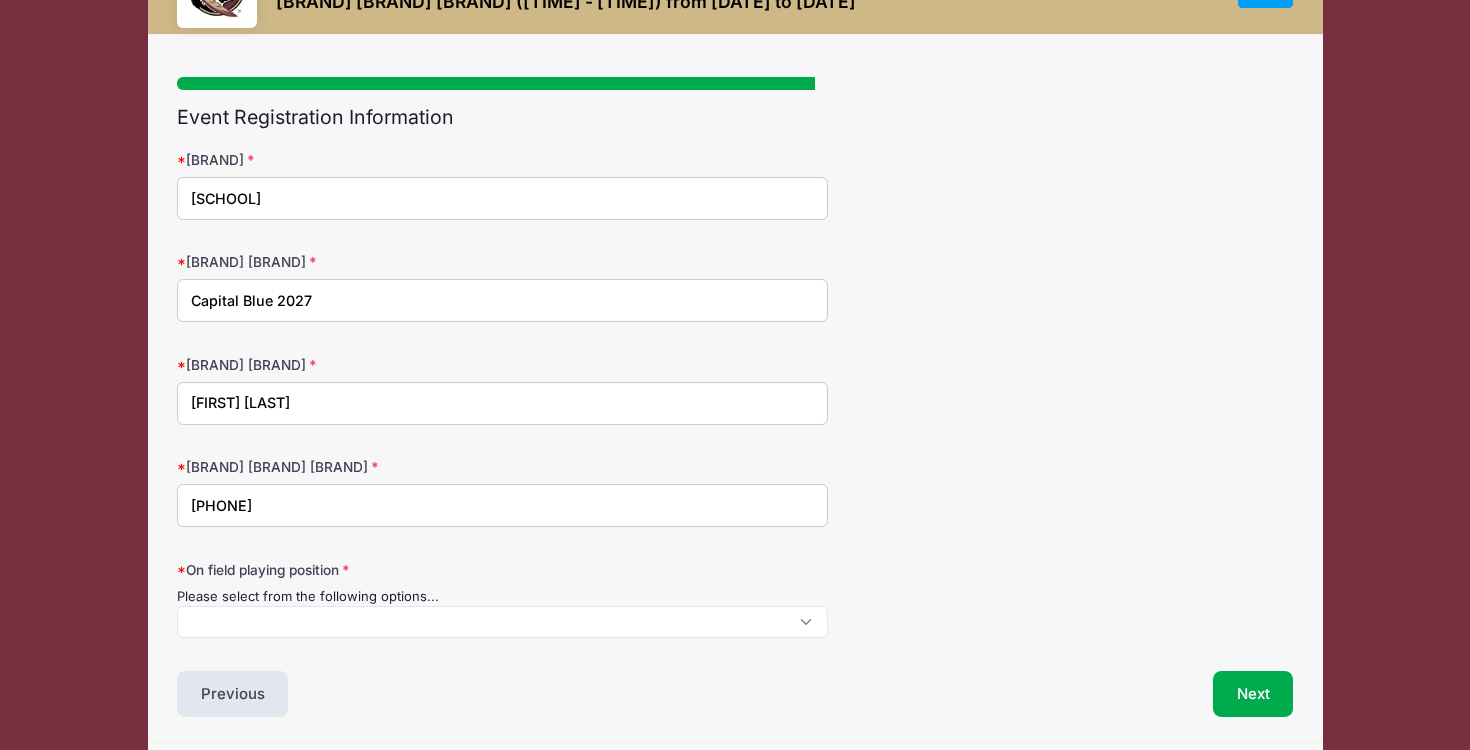 click at bounding box center (502, 622) 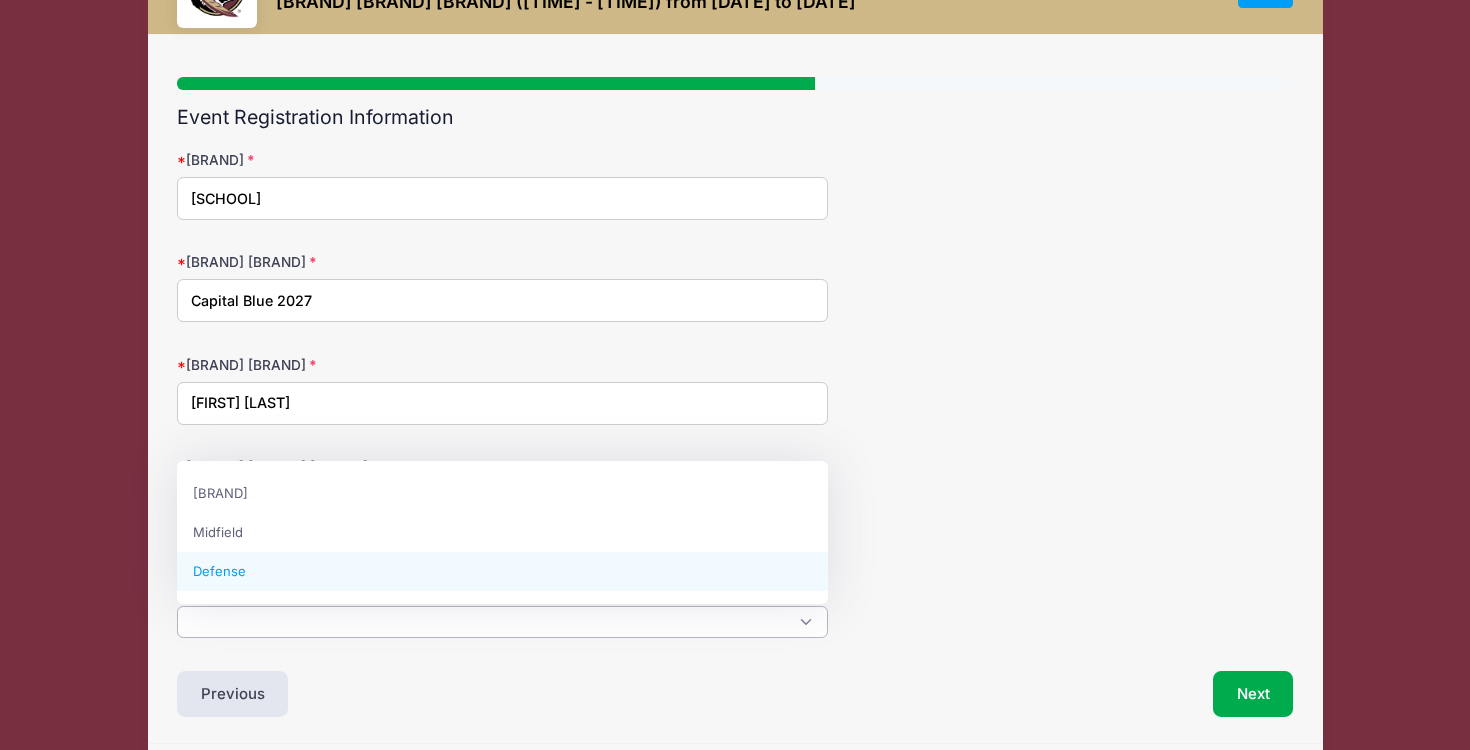 select on "Defense" 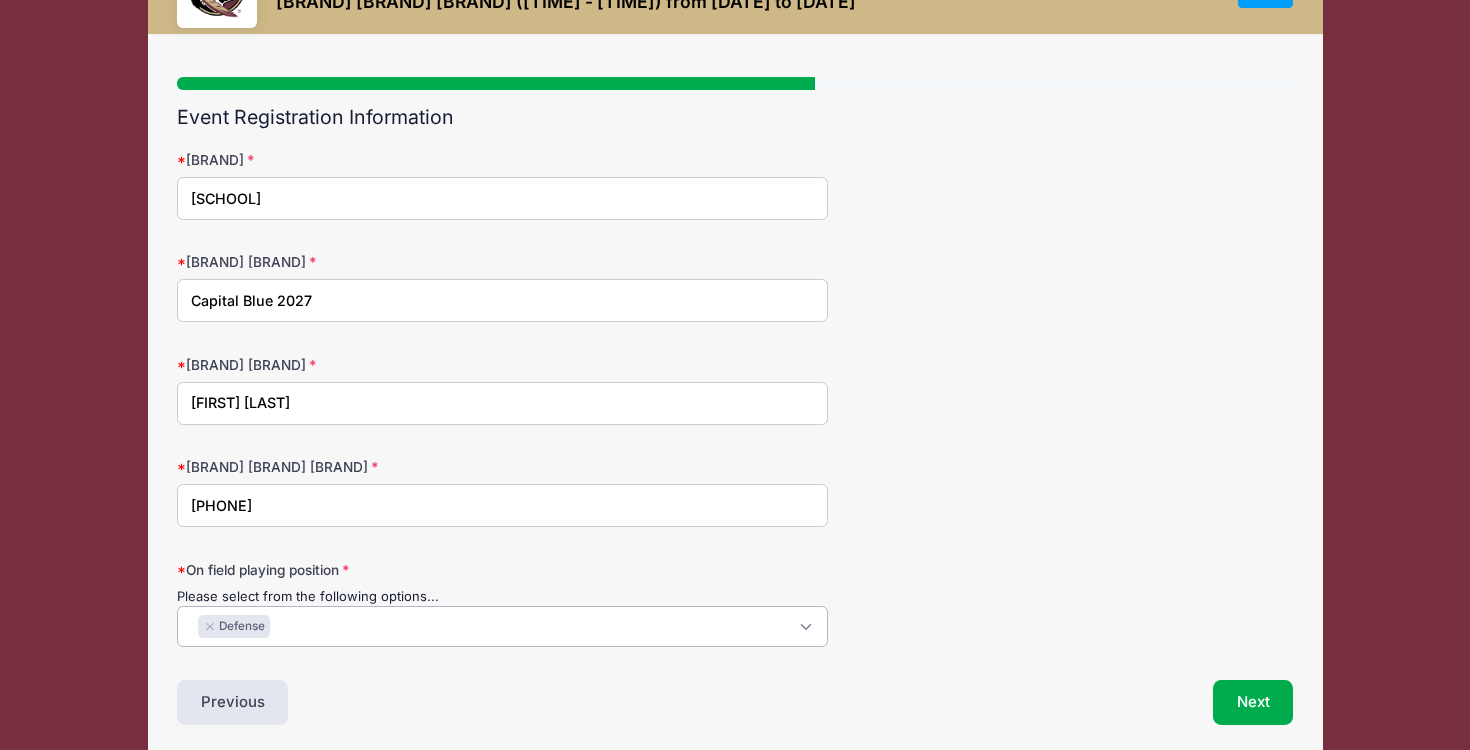 scroll, scrollTop: 36, scrollLeft: 0, axis: vertical 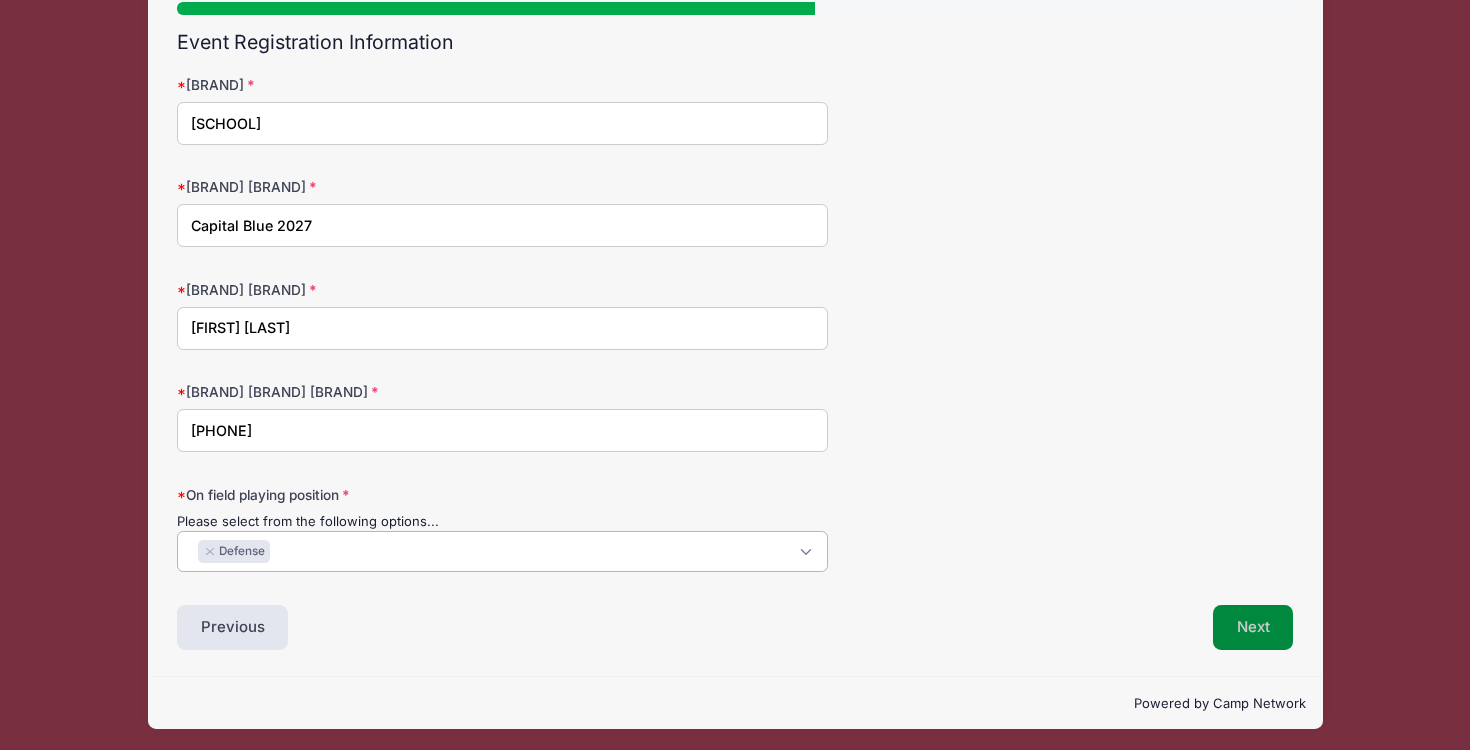 click on "Next" at bounding box center (1253, 628) 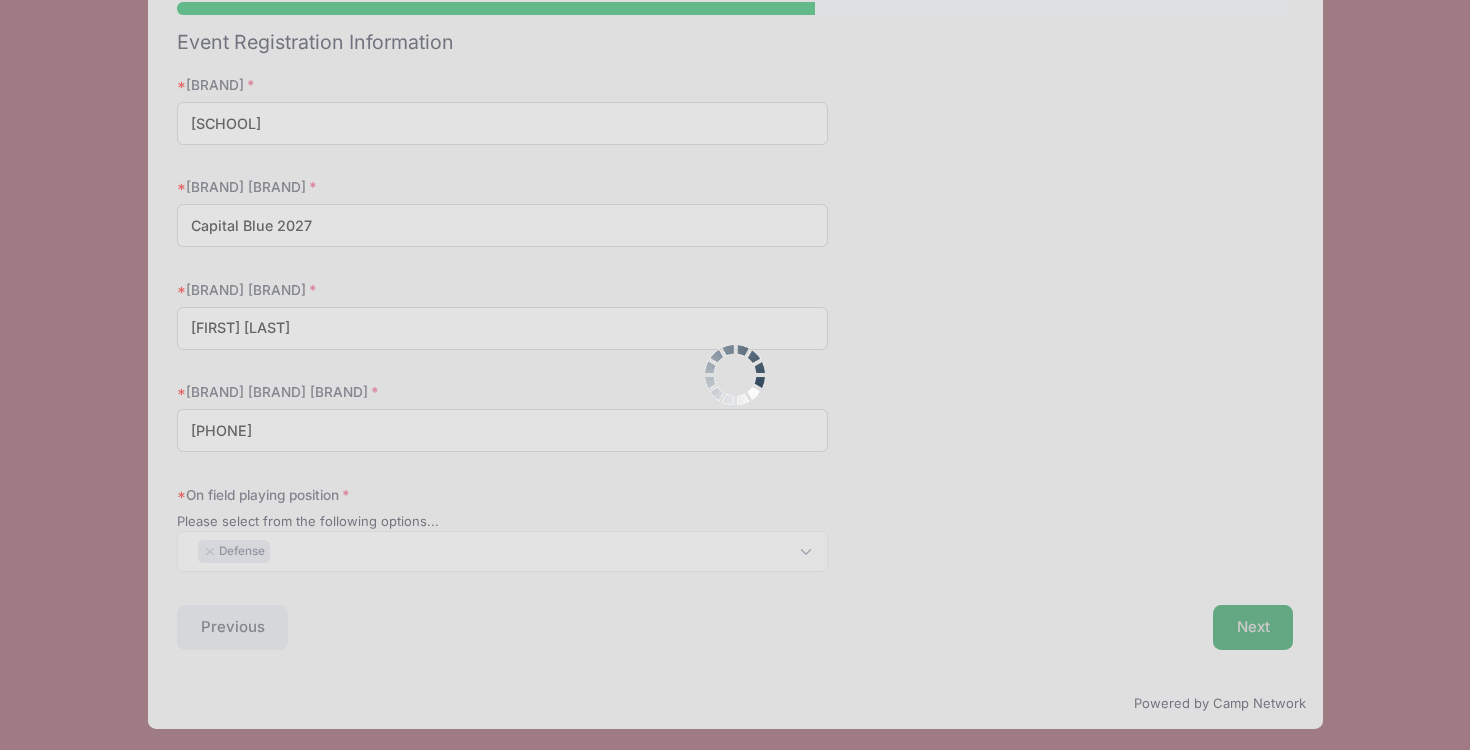 scroll, scrollTop: 0, scrollLeft: 0, axis: both 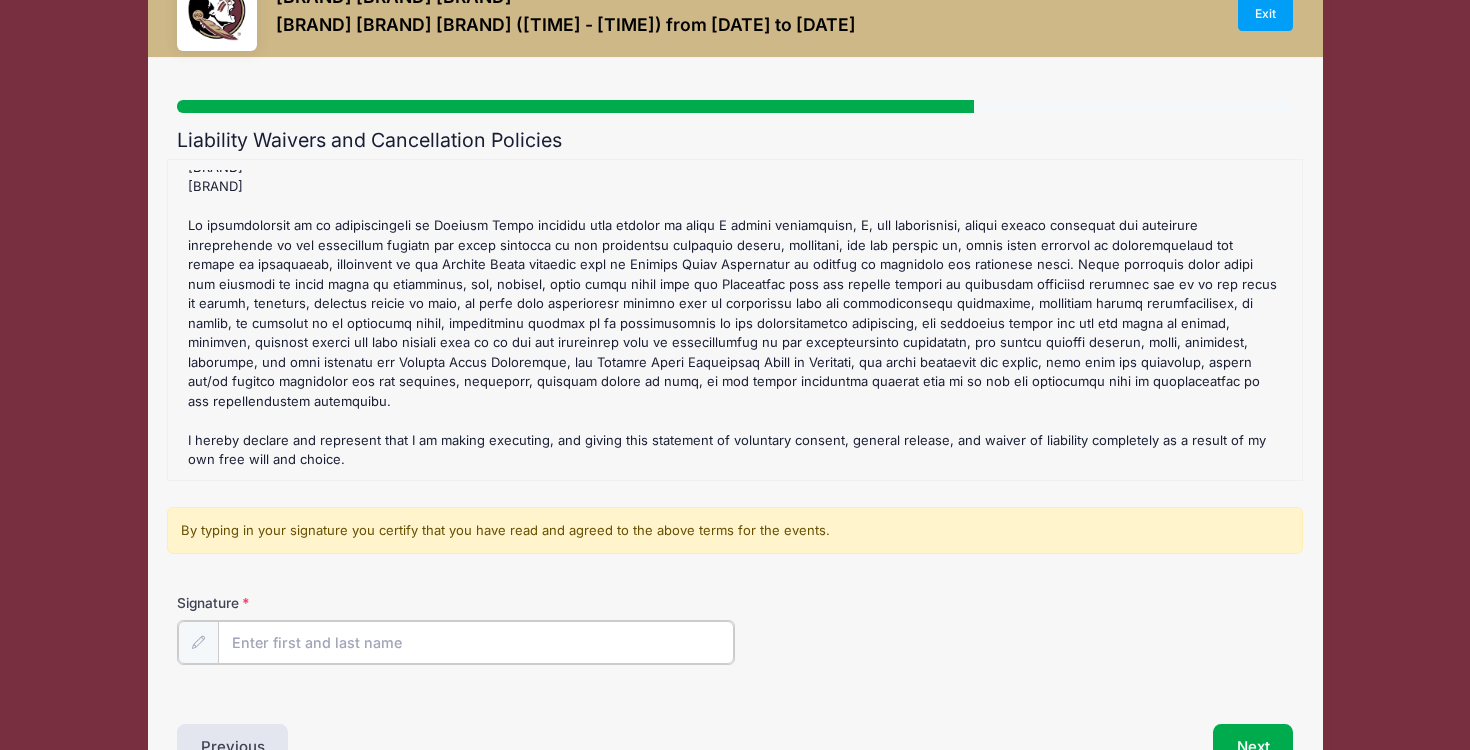 click on "Signature" at bounding box center (476, 642) 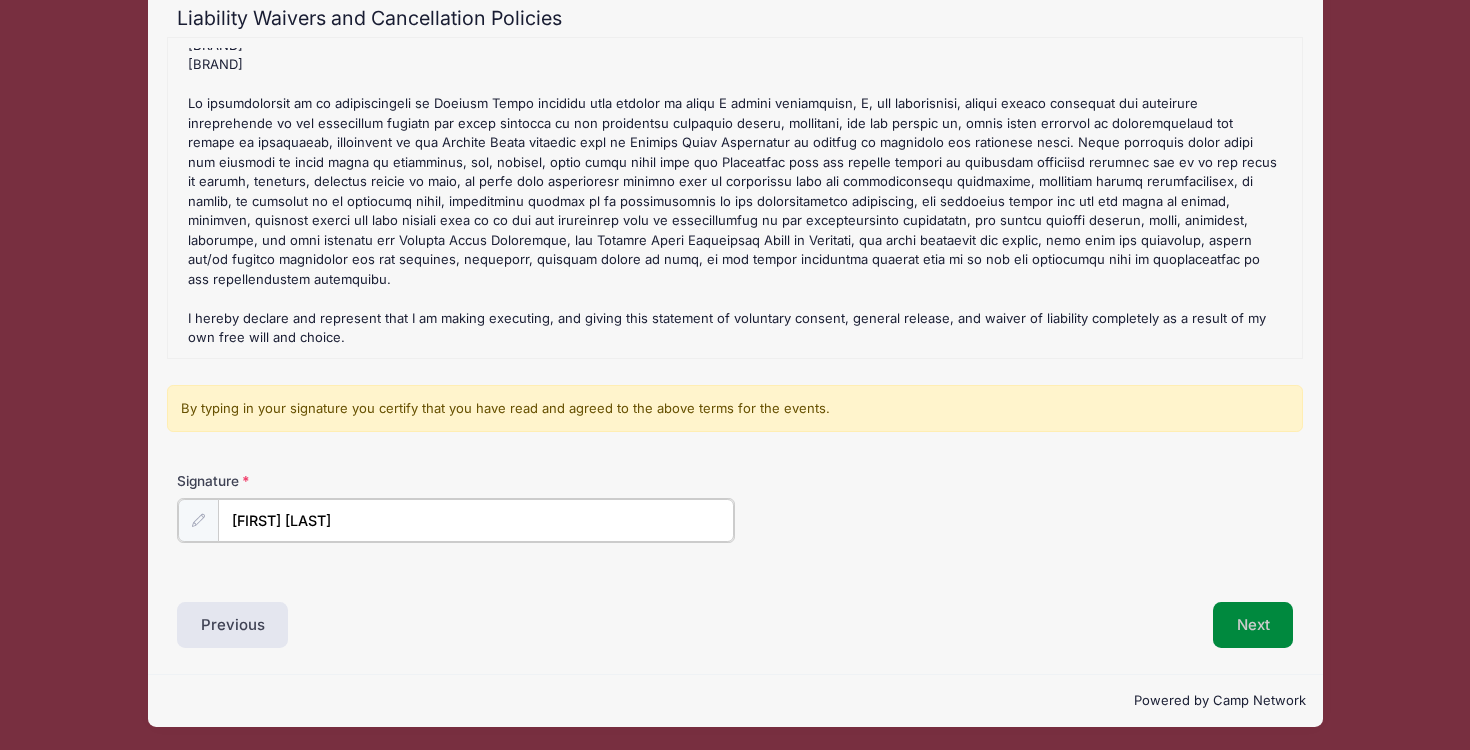 type on "[FIRST] [LAST]" 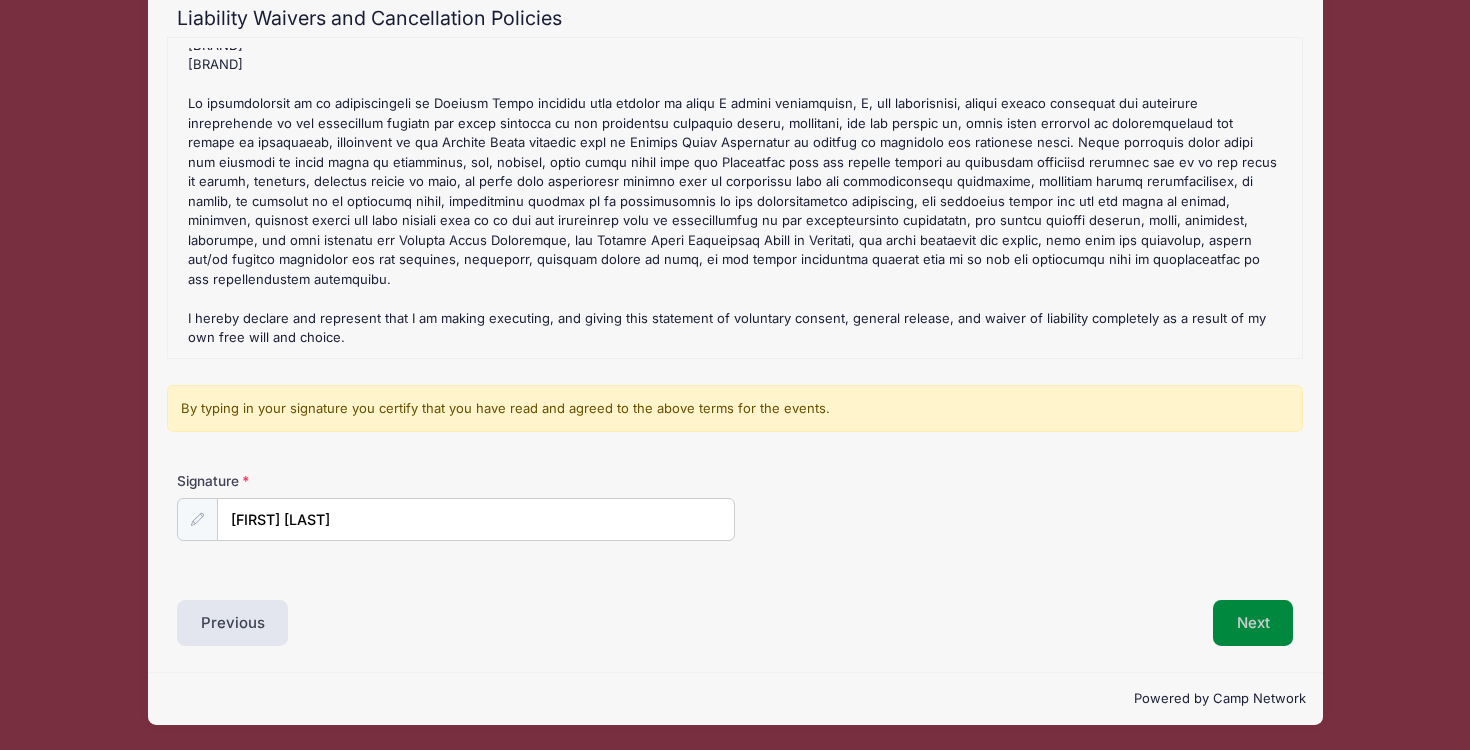 scroll, scrollTop: 188, scrollLeft: 0, axis: vertical 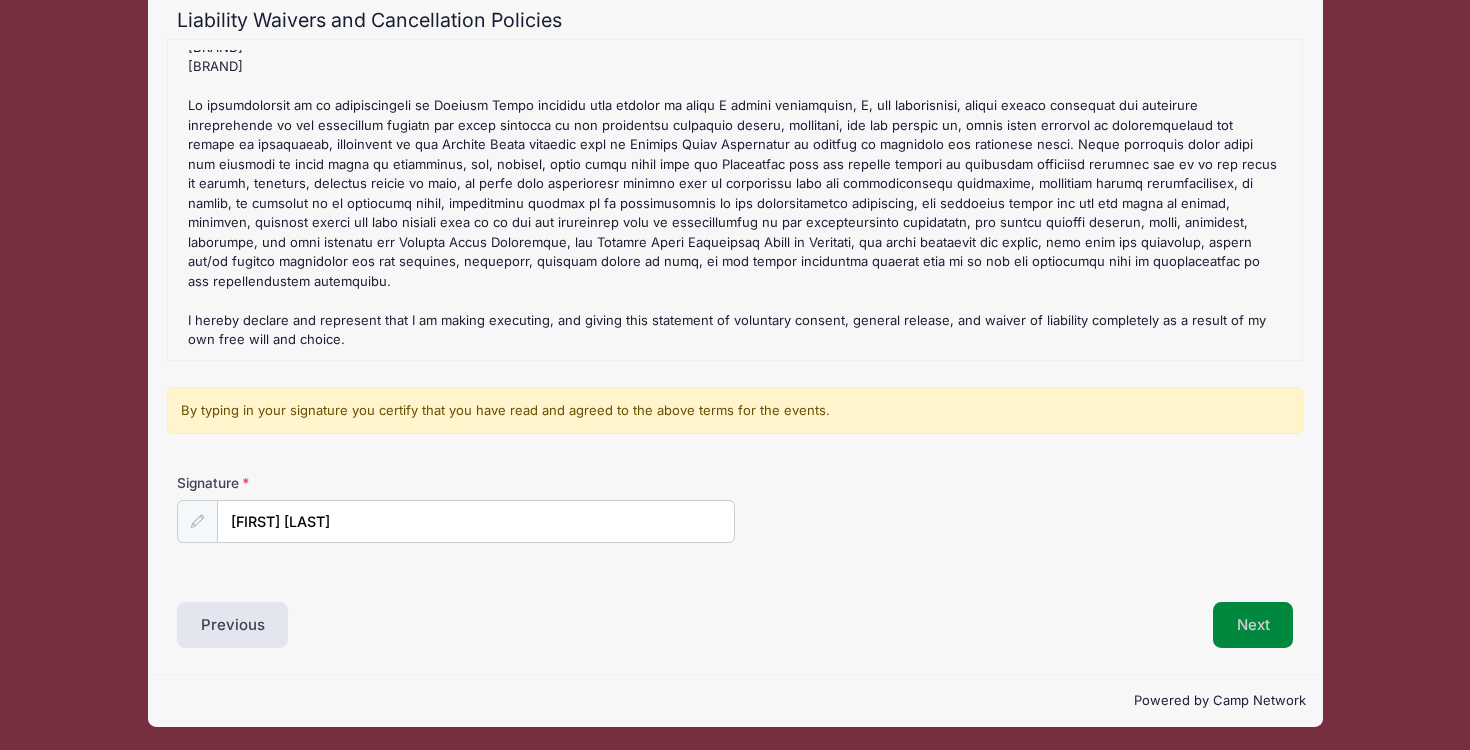 click on "Next" at bounding box center [1253, 625] 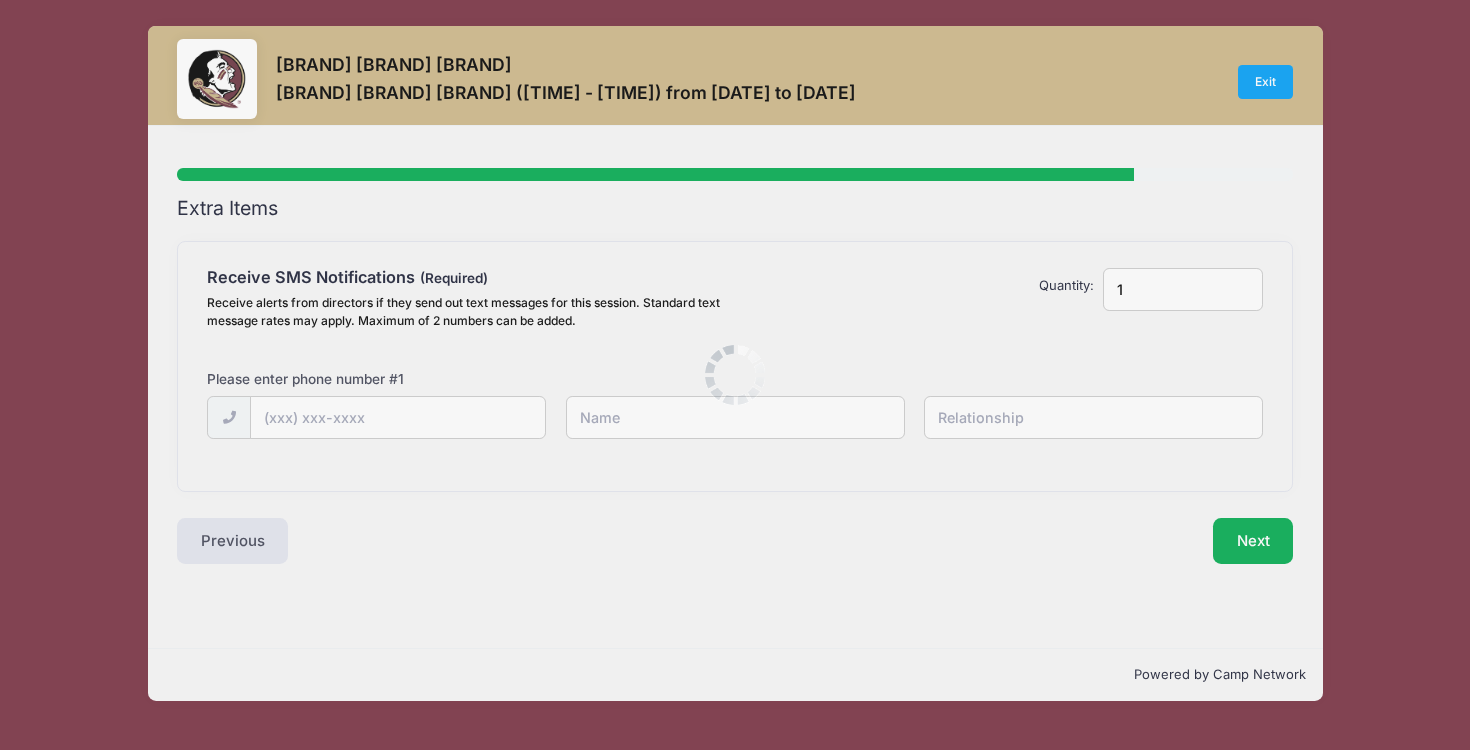 scroll, scrollTop: 0, scrollLeft: 0, axis: both 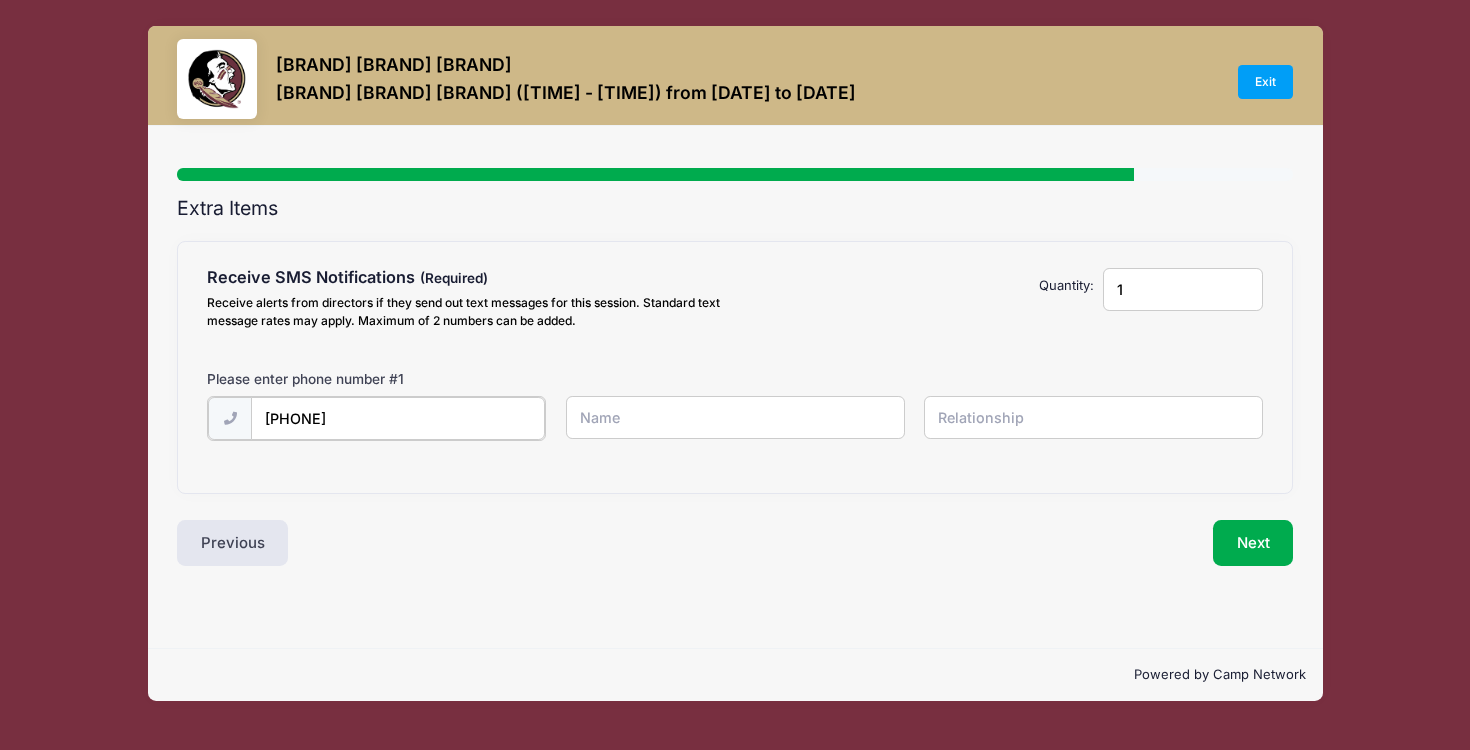 type on "[PHONE]" 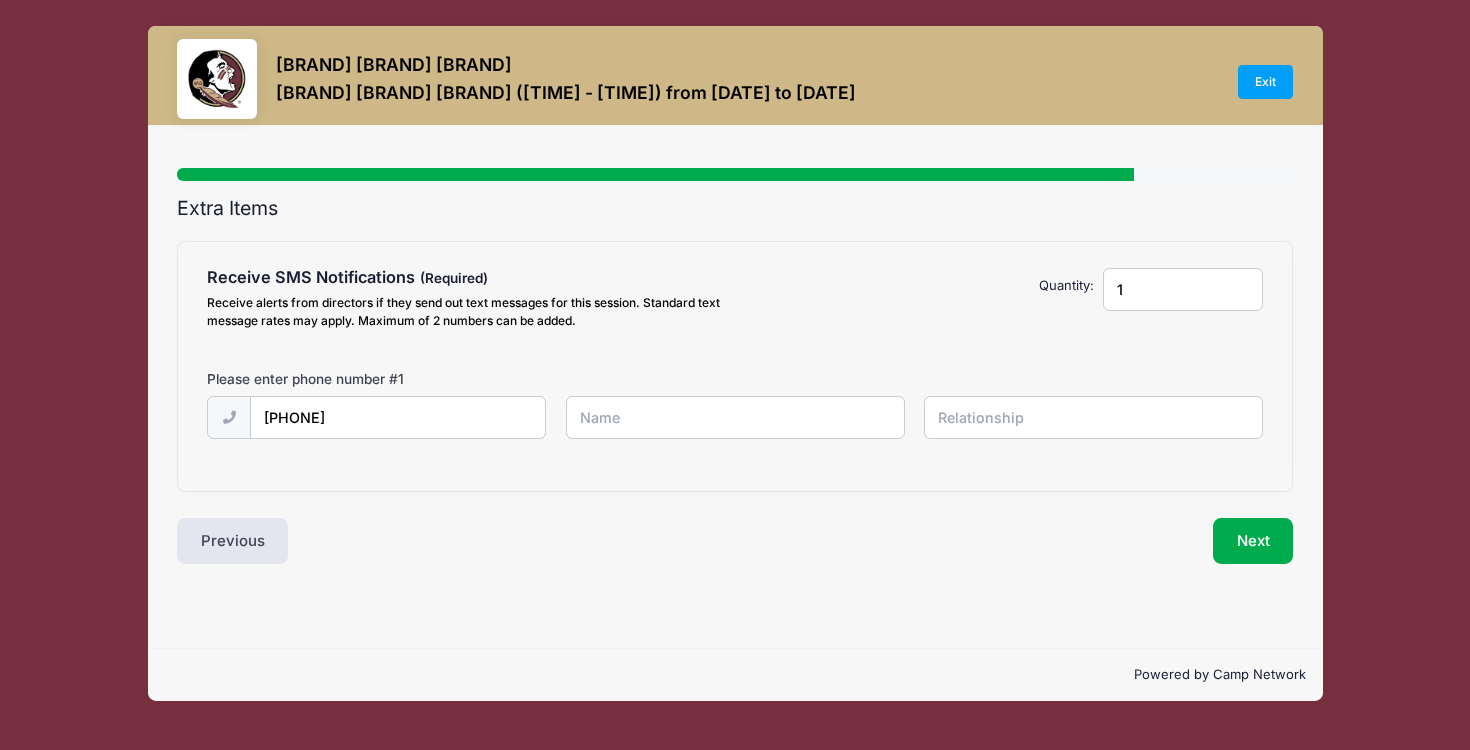 type on "2" 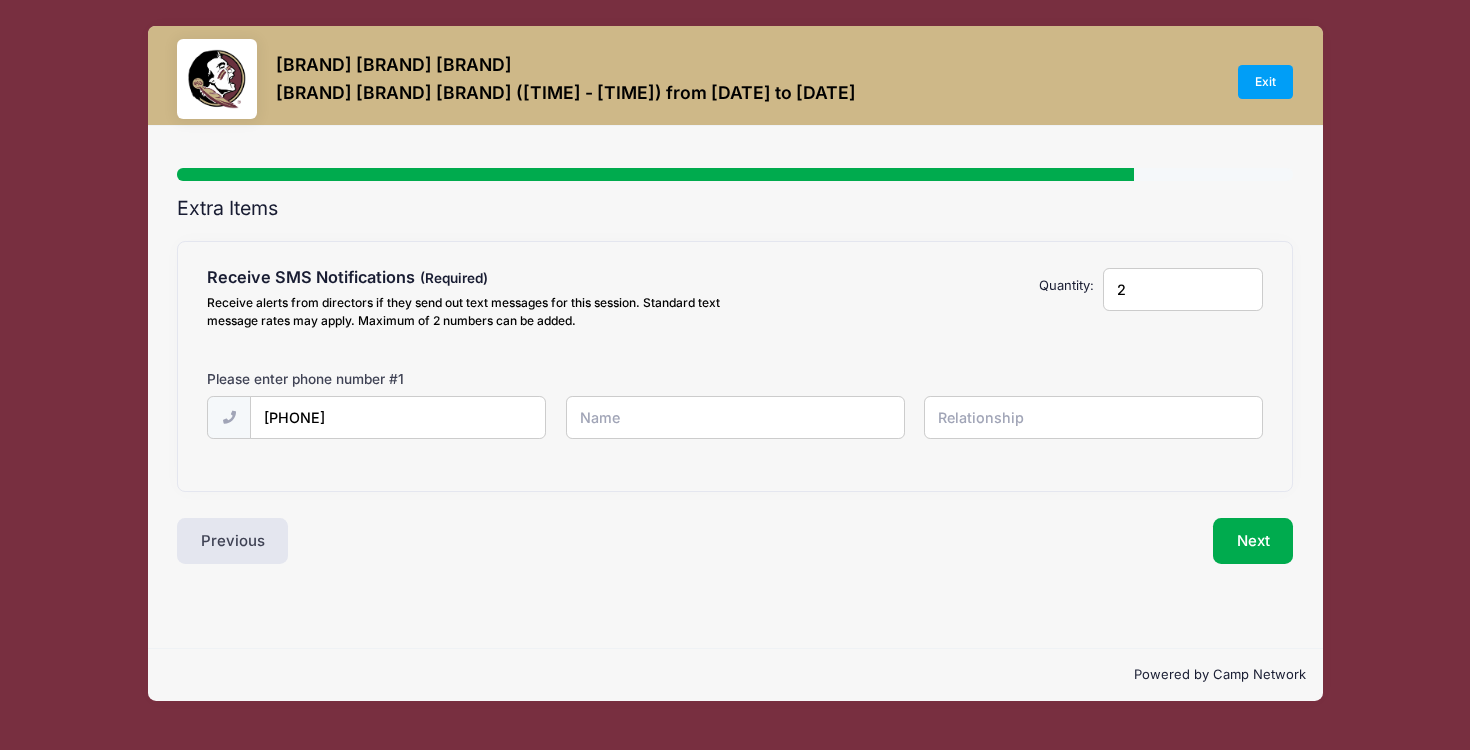 click on "2" at bounding box center [1183, 289] 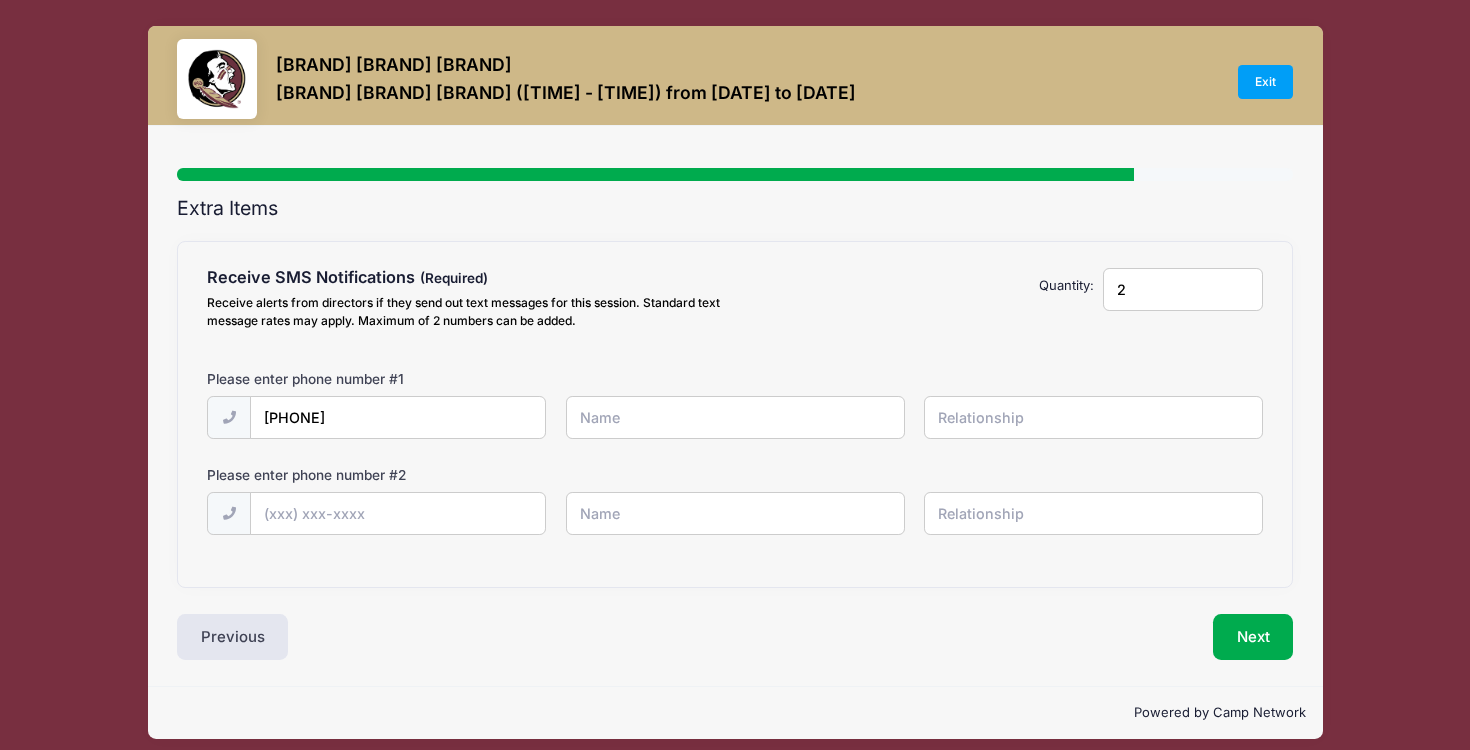 click at bounding box center (0, 0) 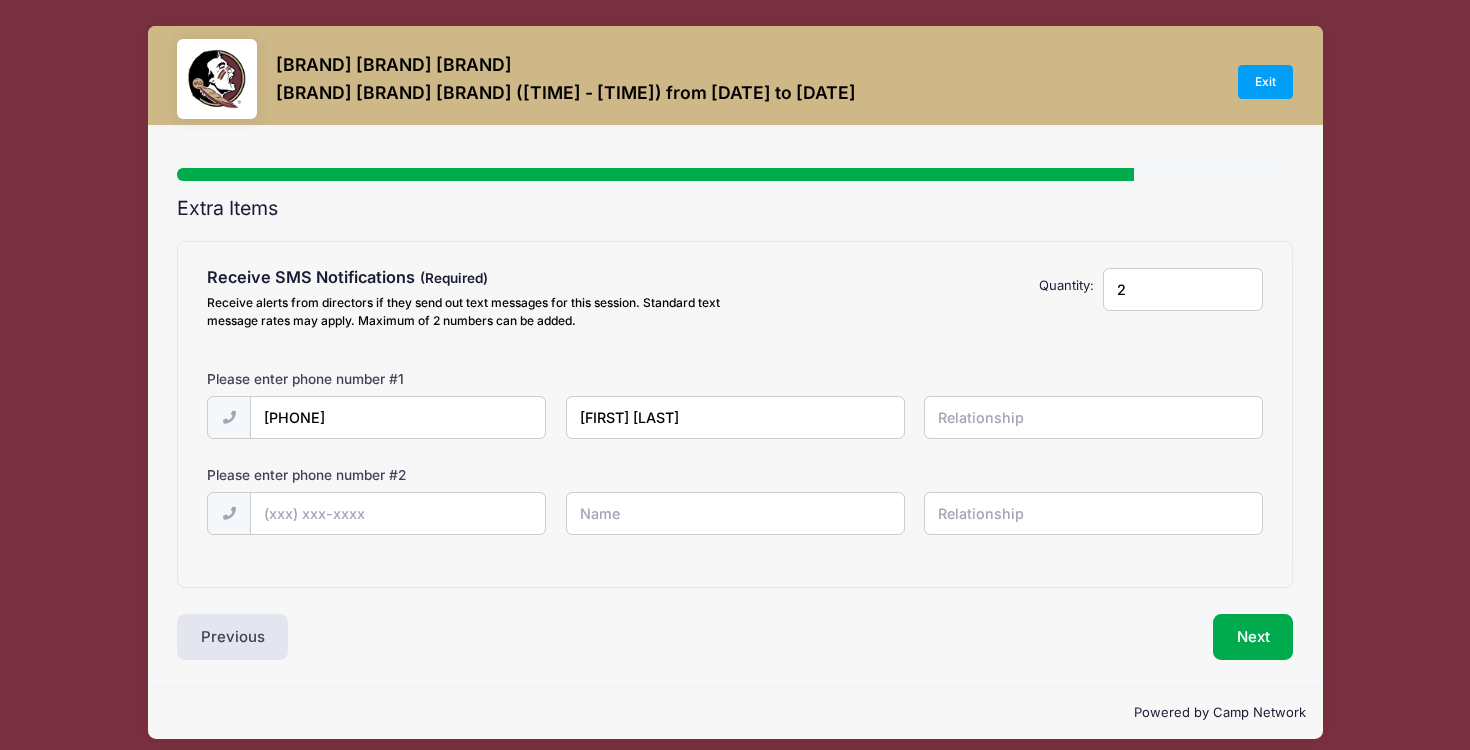 type on "[FIRST] [LAST]" 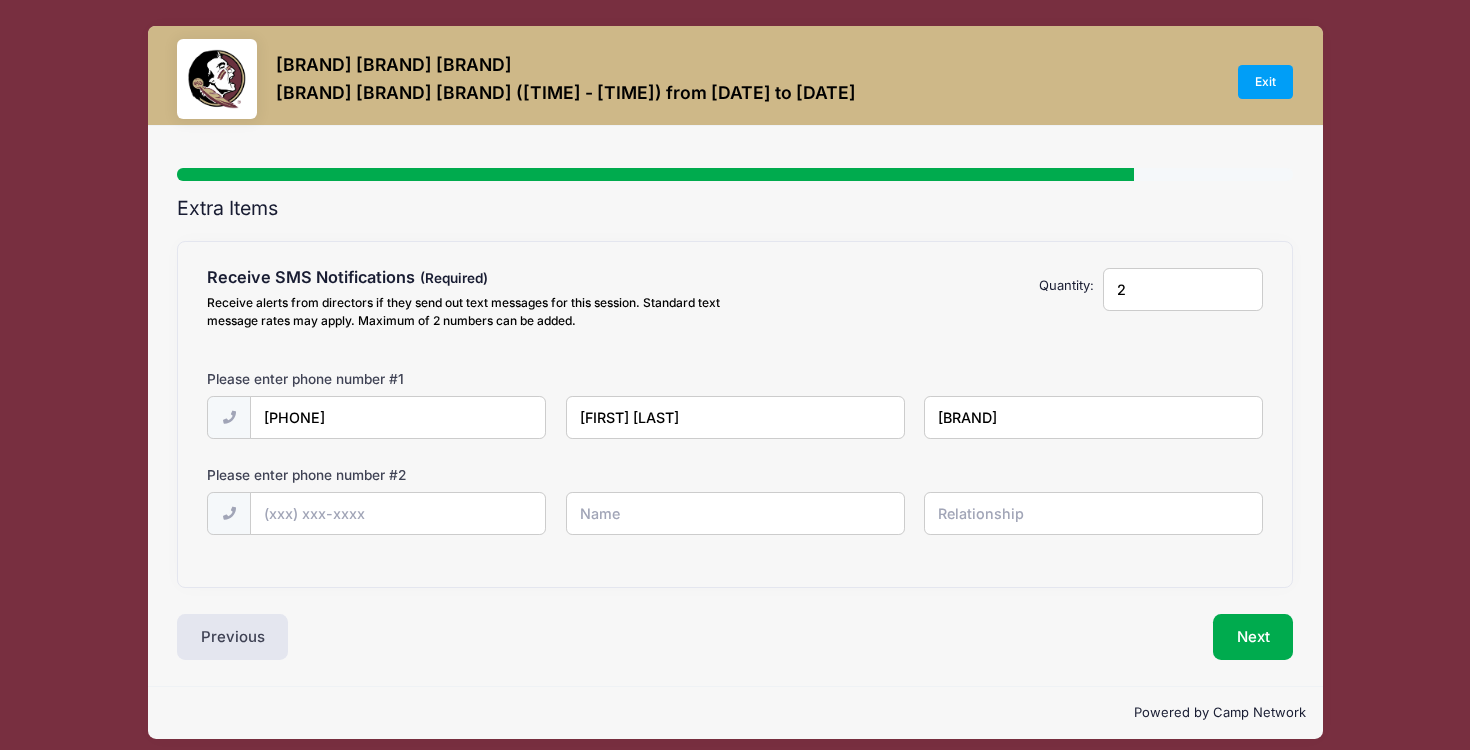 type on "[BRAND]" 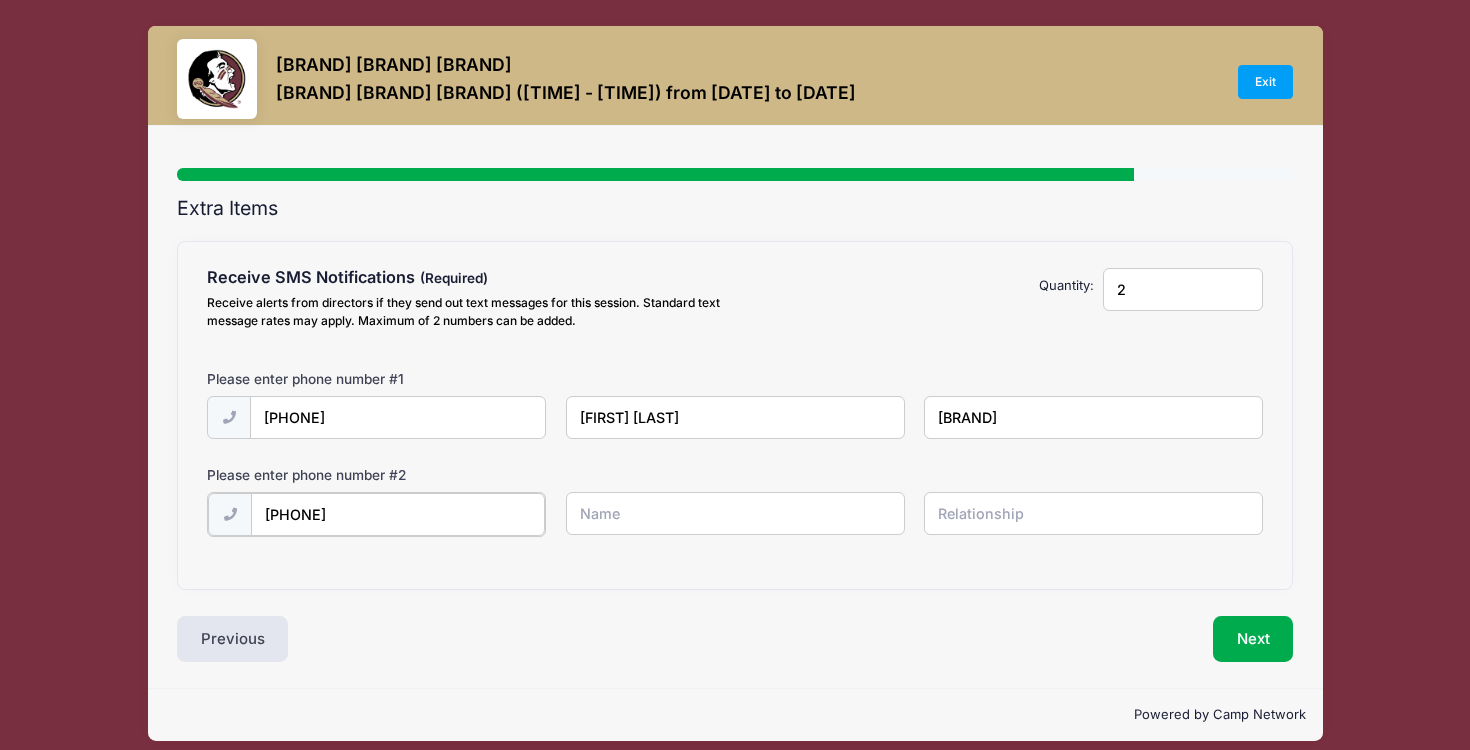 type on "[PHONE]" 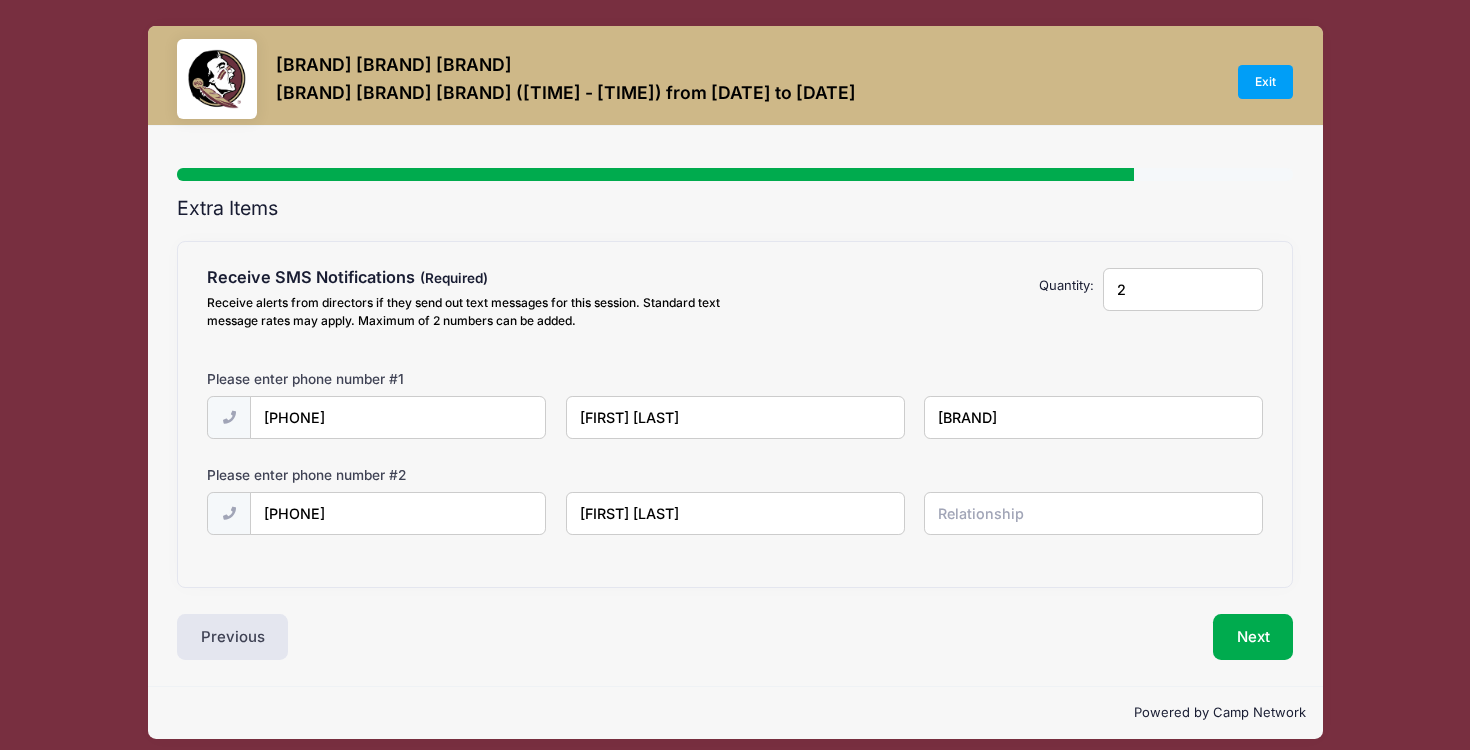 type on "[FIRST] [LAST]" 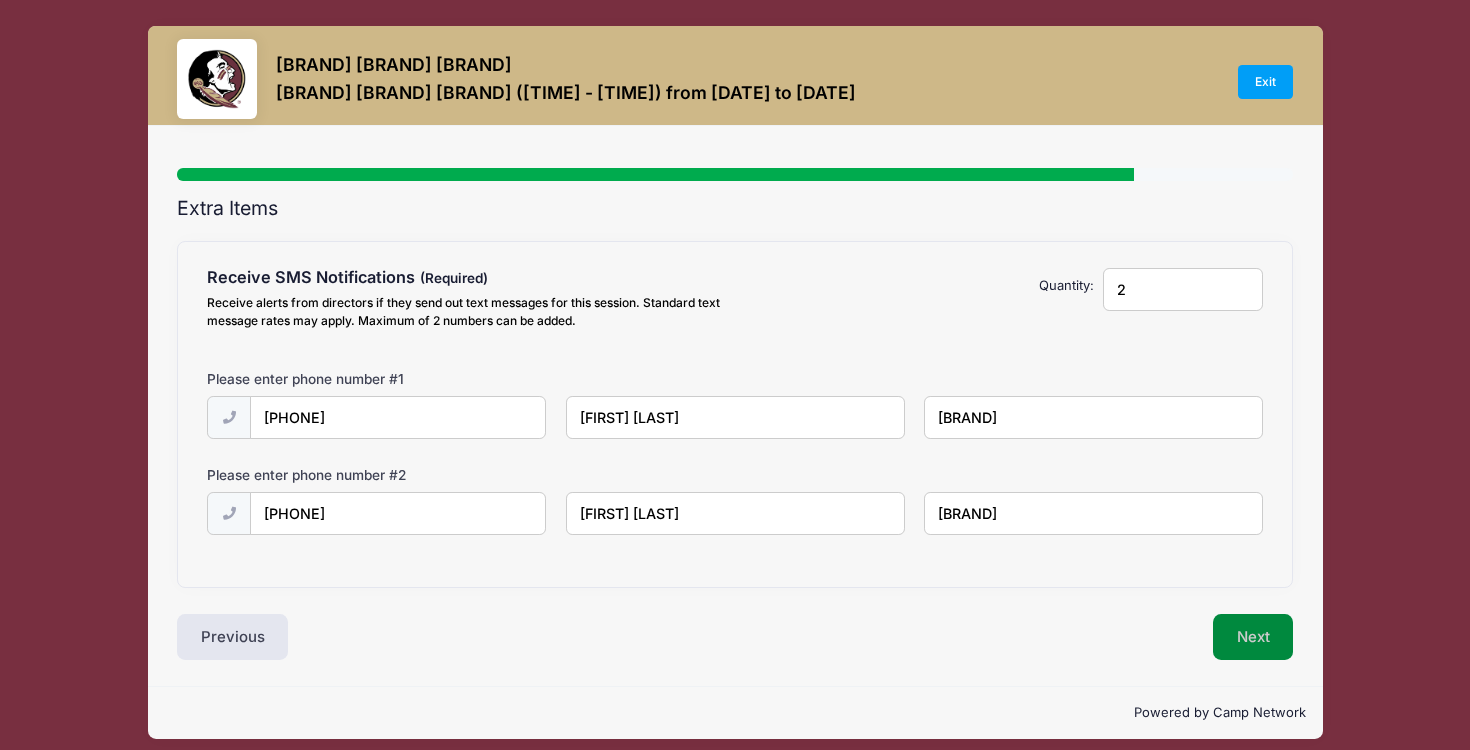 type on "[BRAND]" 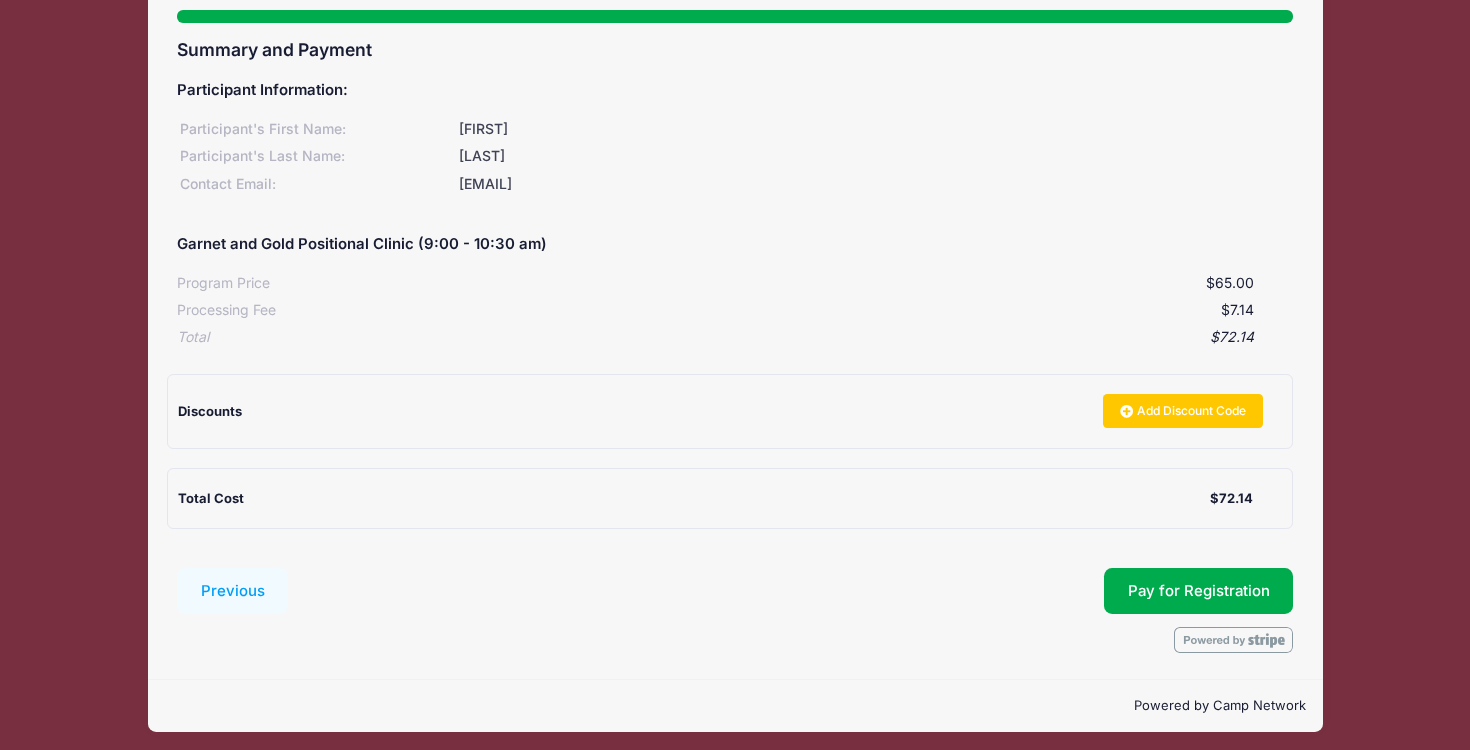 scroll, scrollTop: 156, scrollLeft: 0, axis: vertical 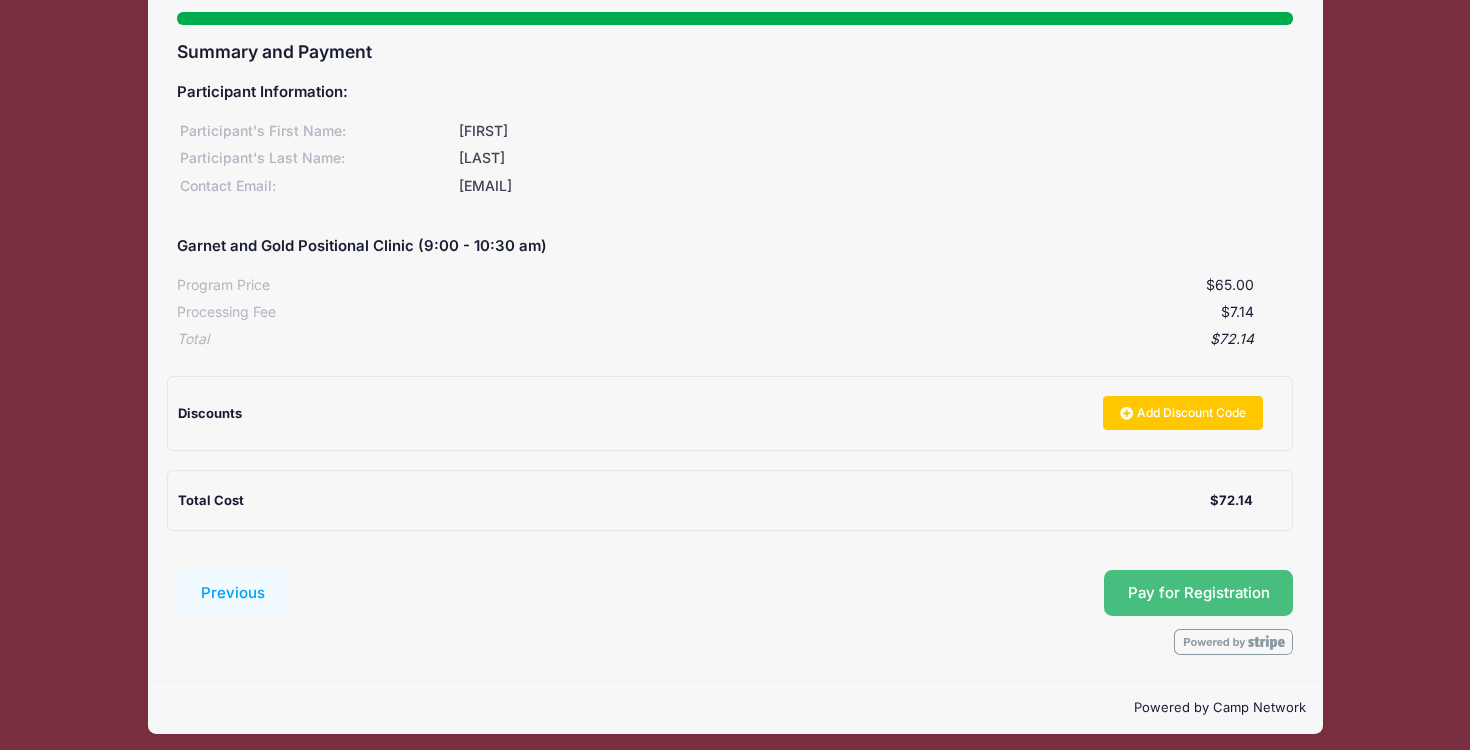 click on "Pay for Registration" at bounding box center [1199, 593] 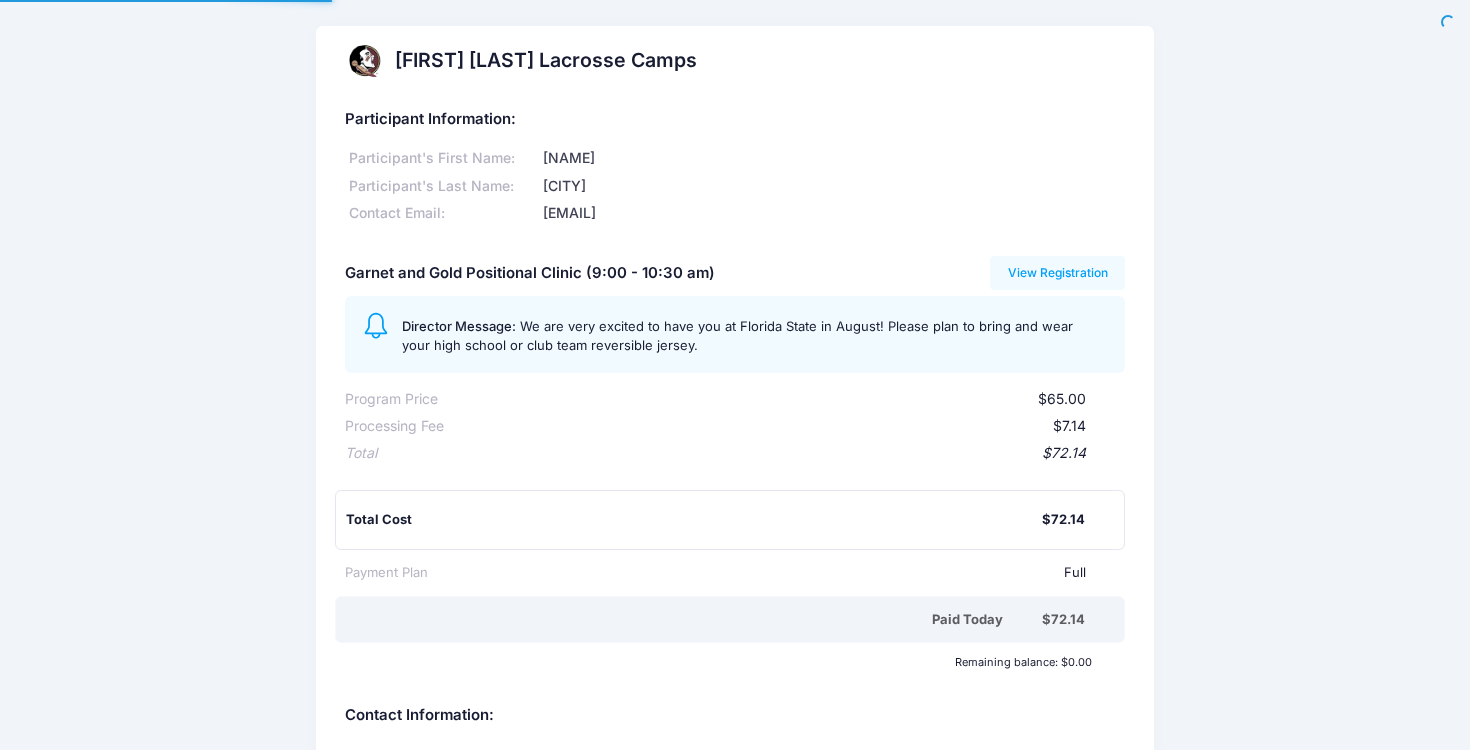 scroll, scrollTop: 0, scrollLeft: 0, axis: both 